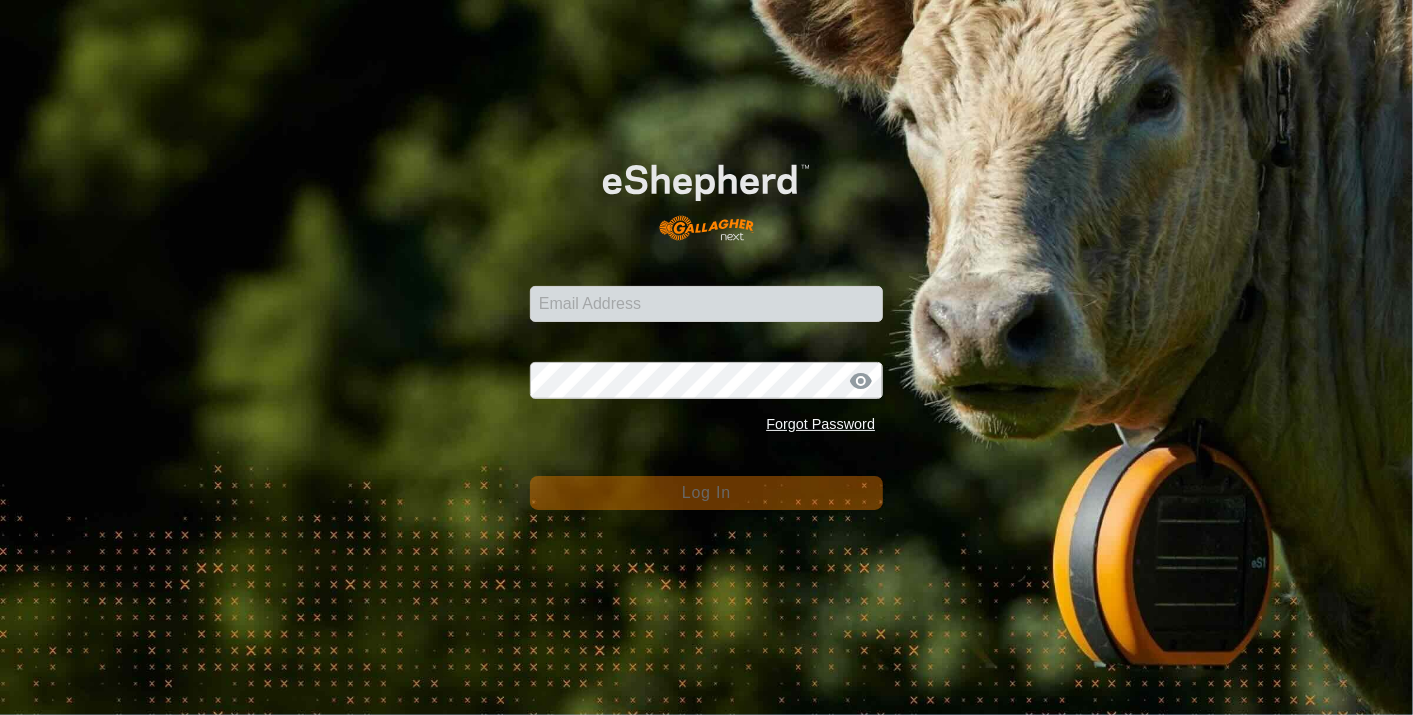 scroll, scrollTop: 0, scrollLeft: 0, axis: both 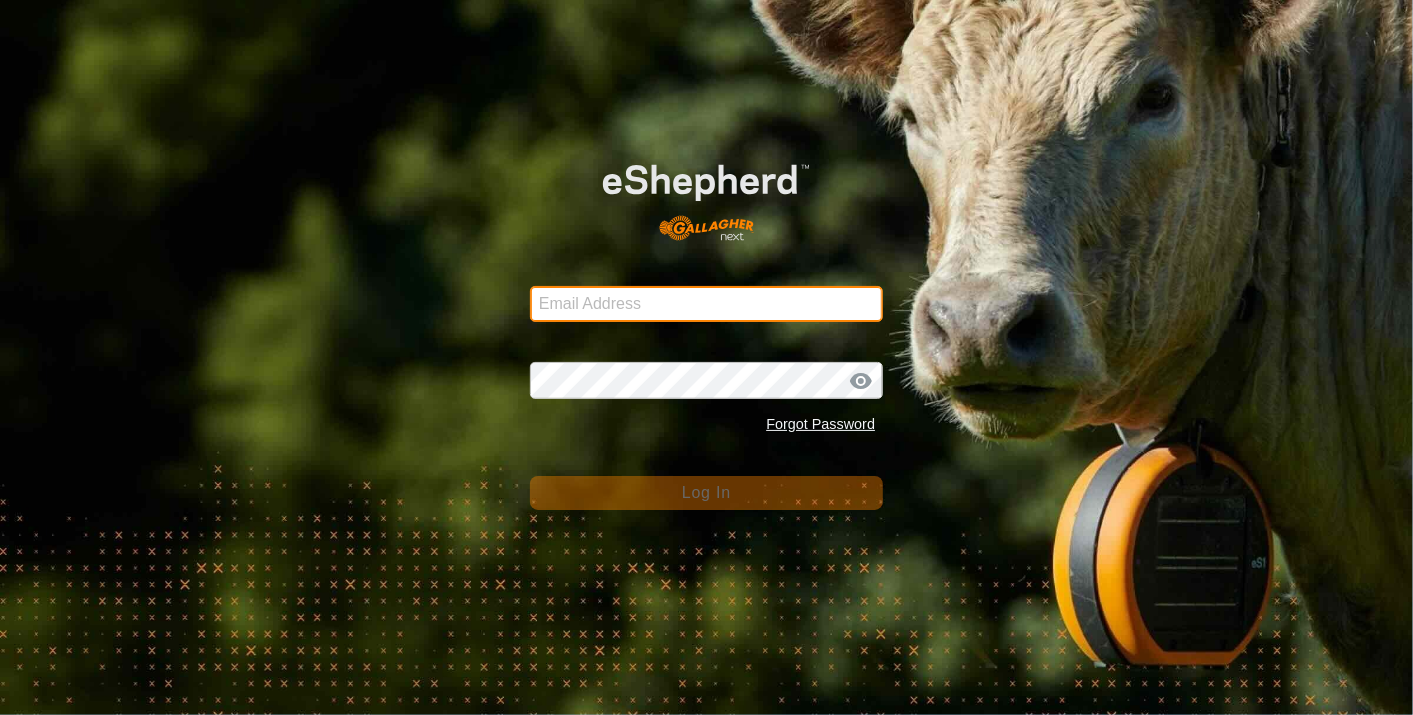 type on "[EMAIL]" 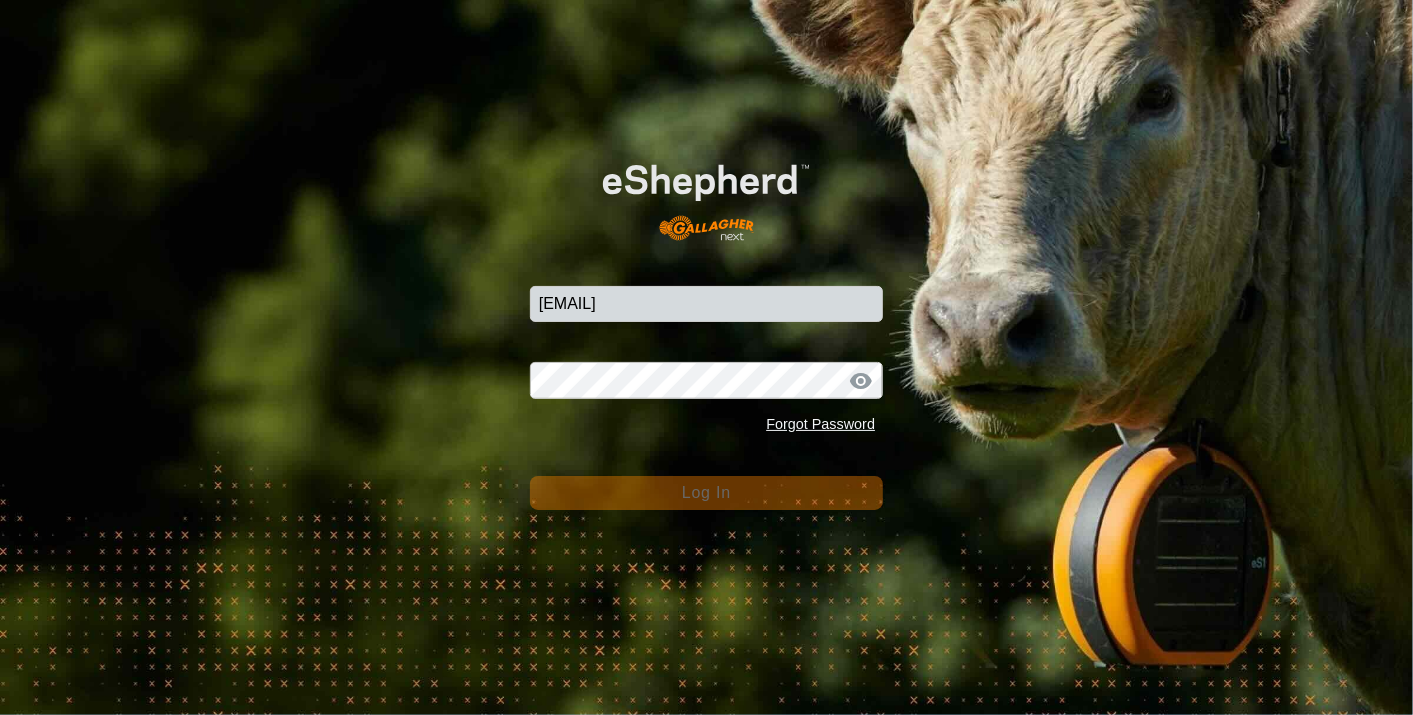 click on "Log In" 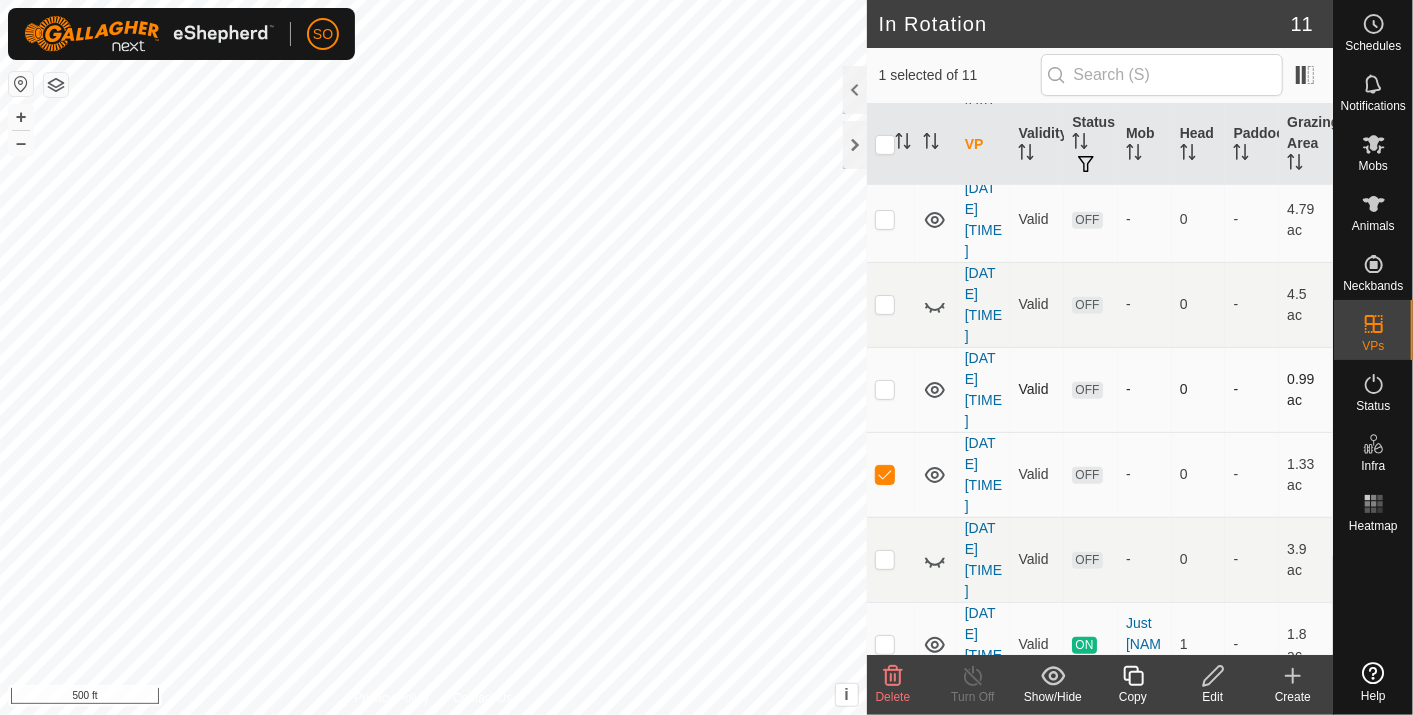 scroll, scrollTop: 522, scrollLeft: 0, axis: vertical 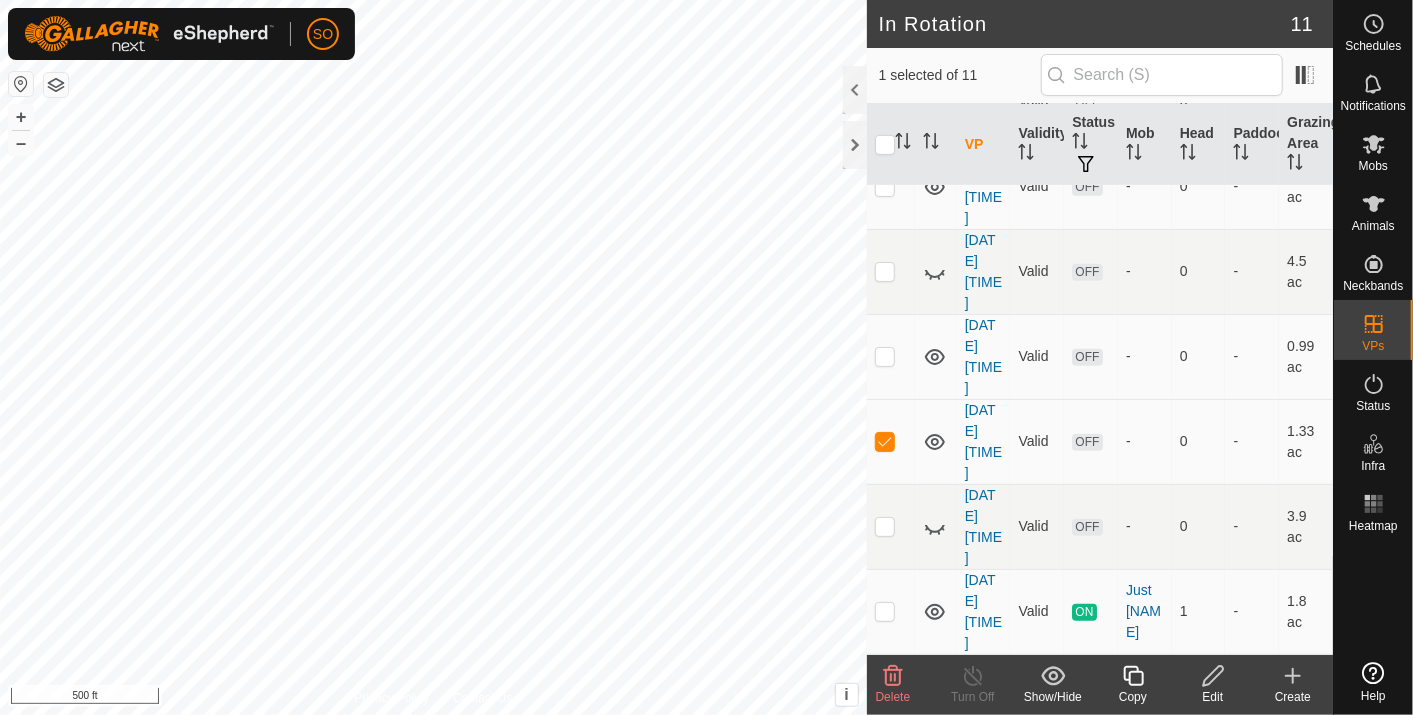 click 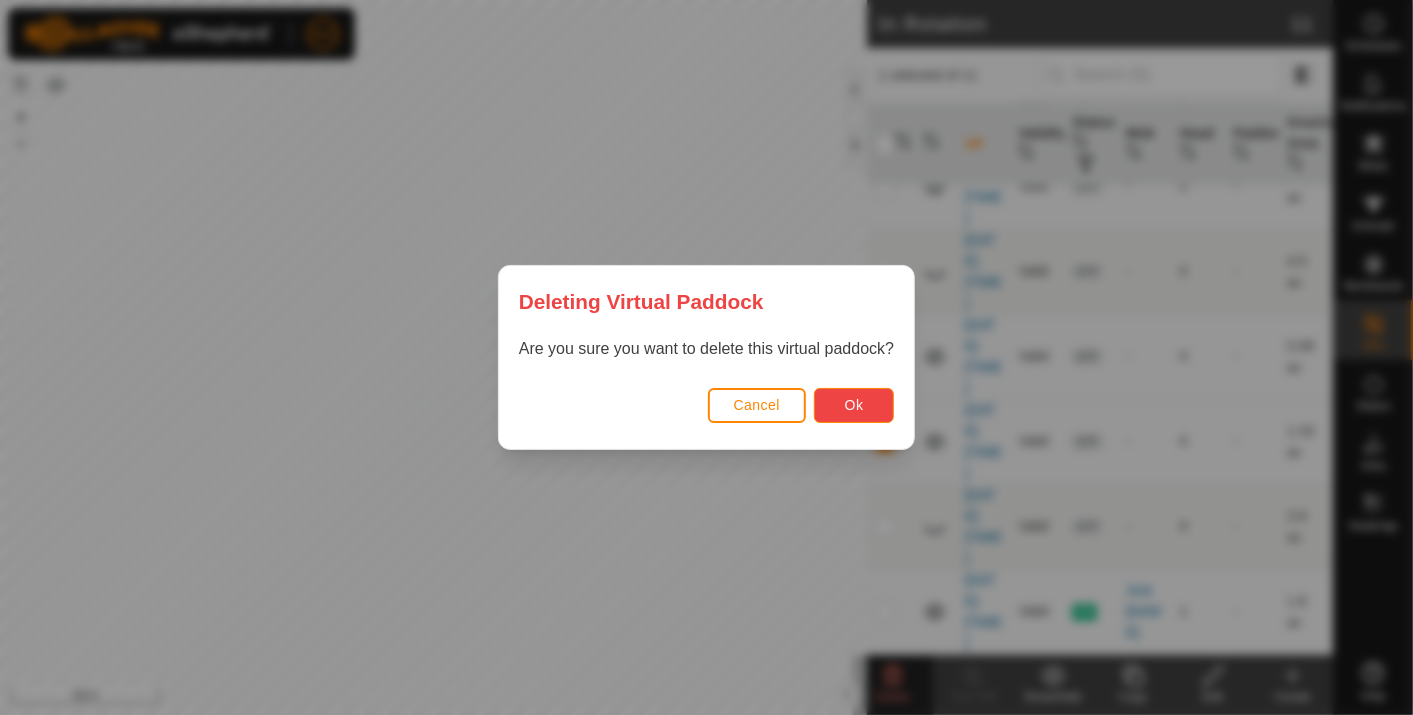 click on "Ok" at bounding box center [854, 405] 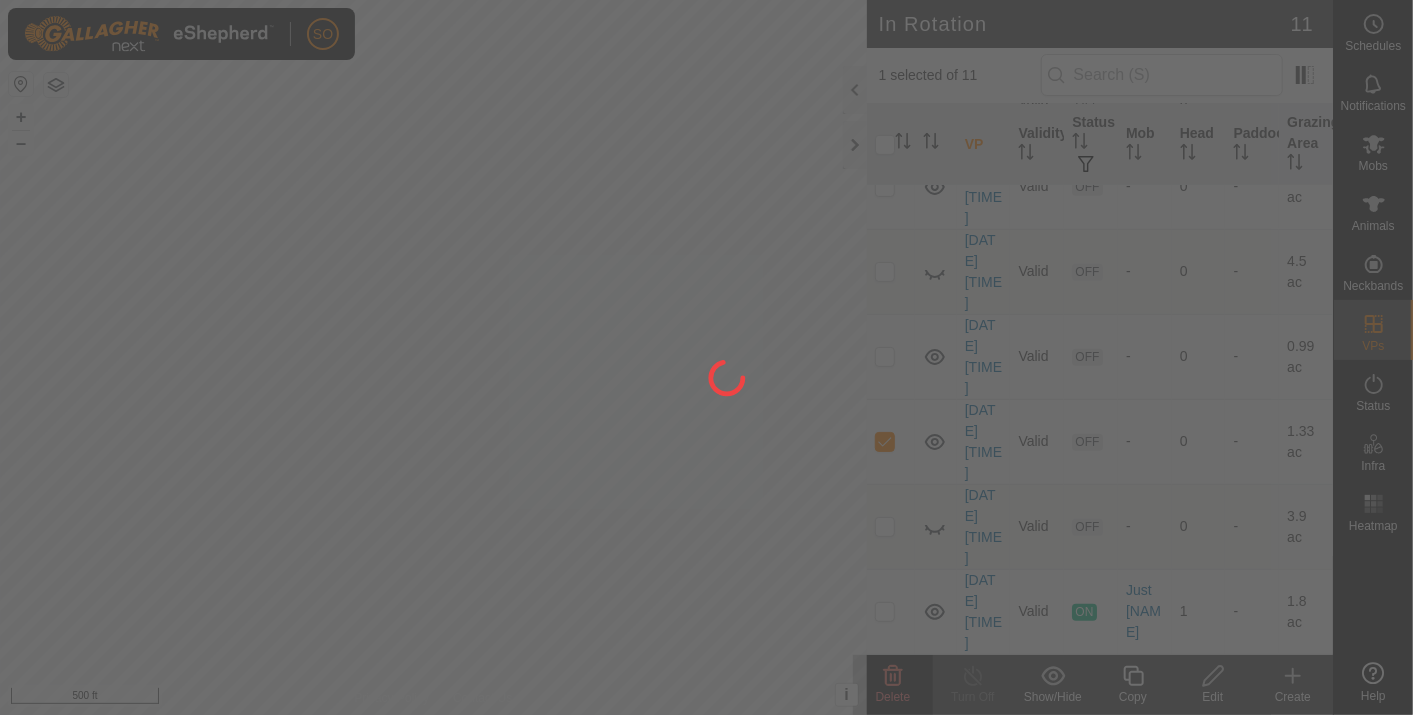 checkbox on "false" 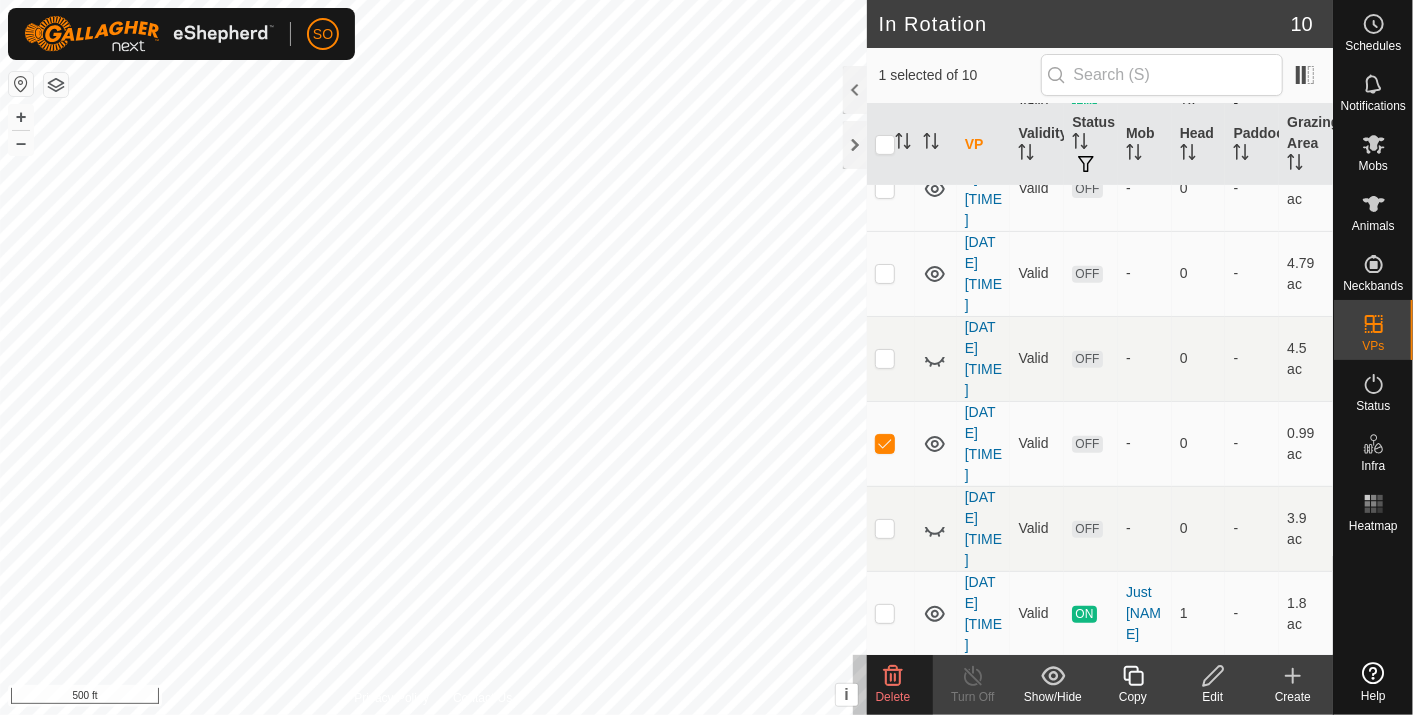 scroll, scrollTop: 437, scrollLeft: 0, axis: vertical 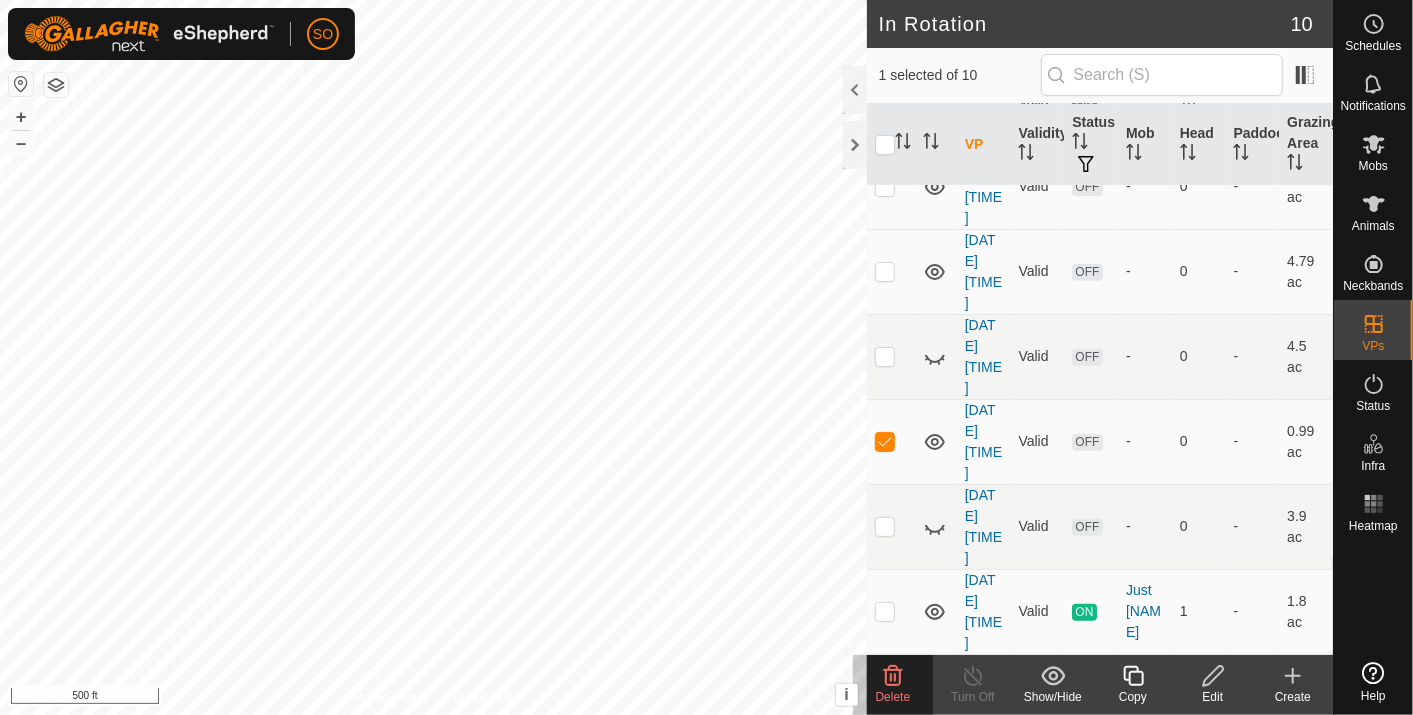 click 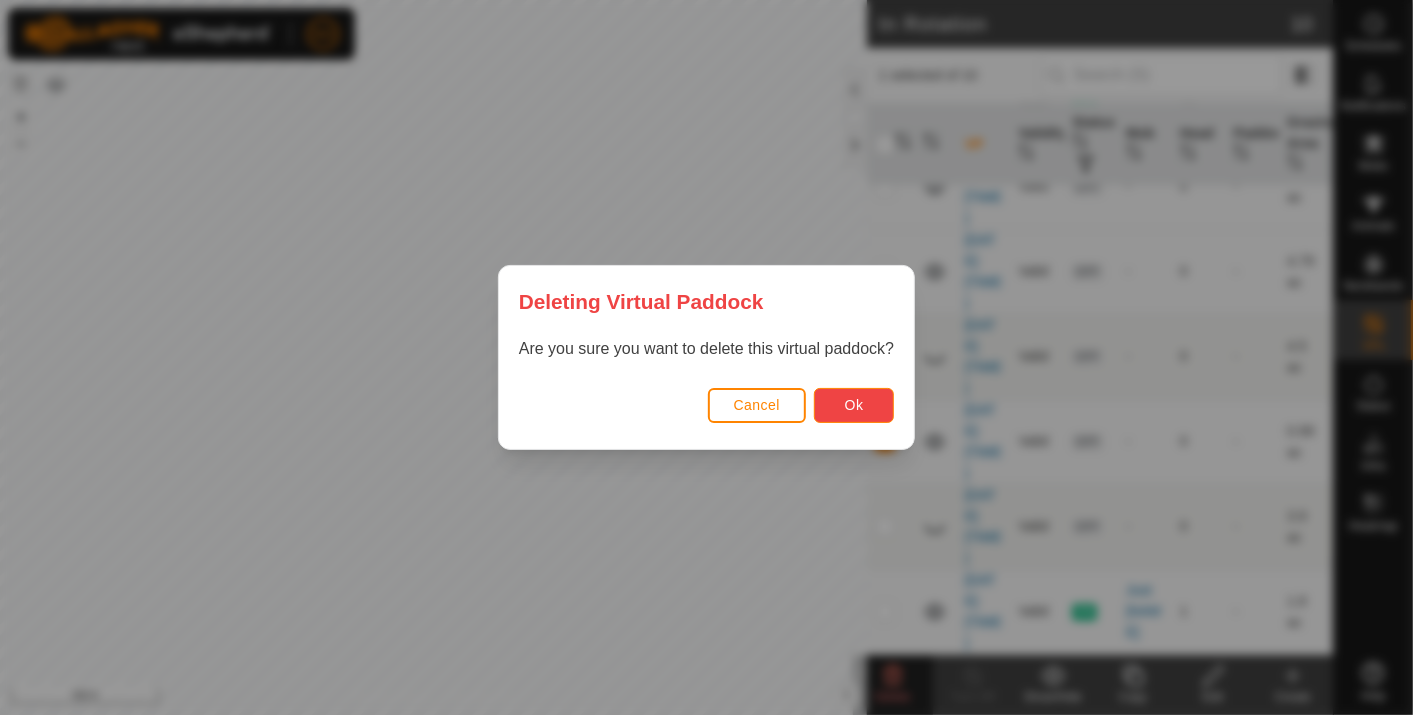 click on "Ok" at bounding box center [854, 405] 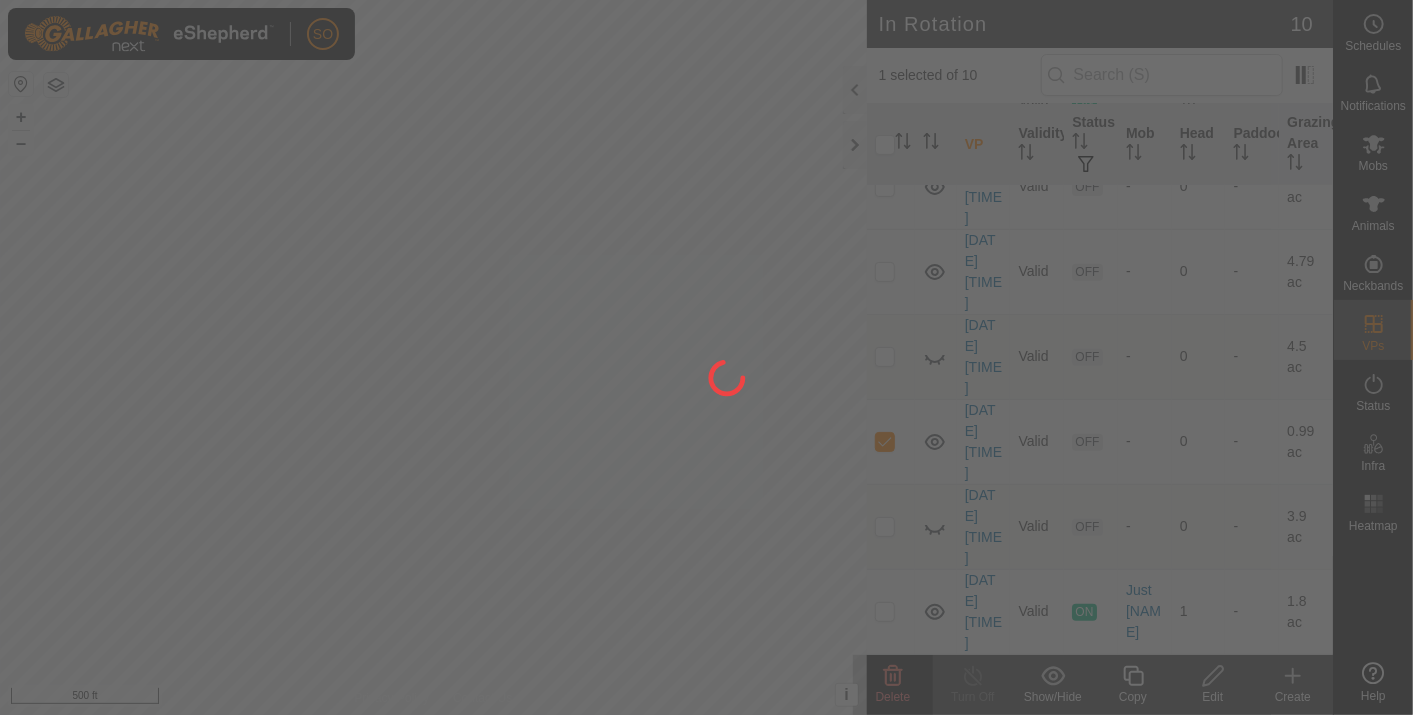 checkbox on "false" 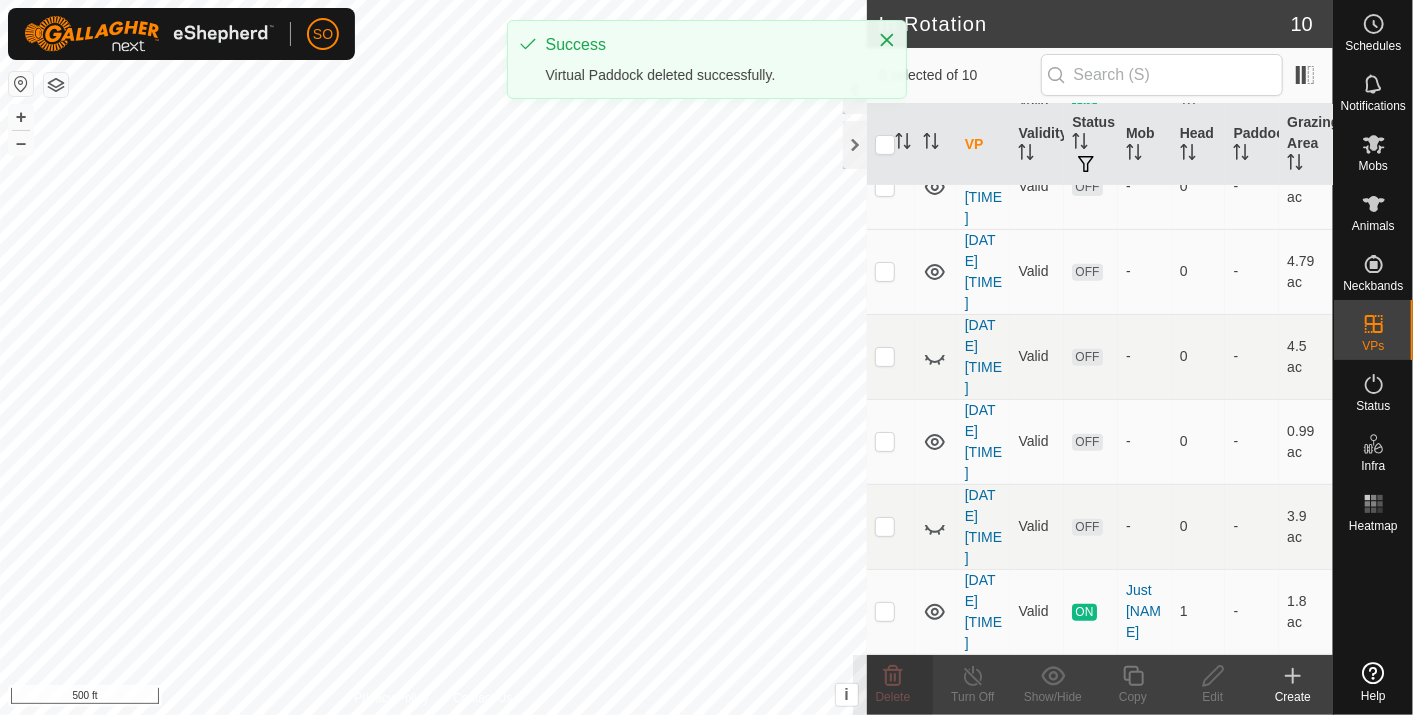 scroll, scrollTop: 0, scrollLeft: 0, axis: both 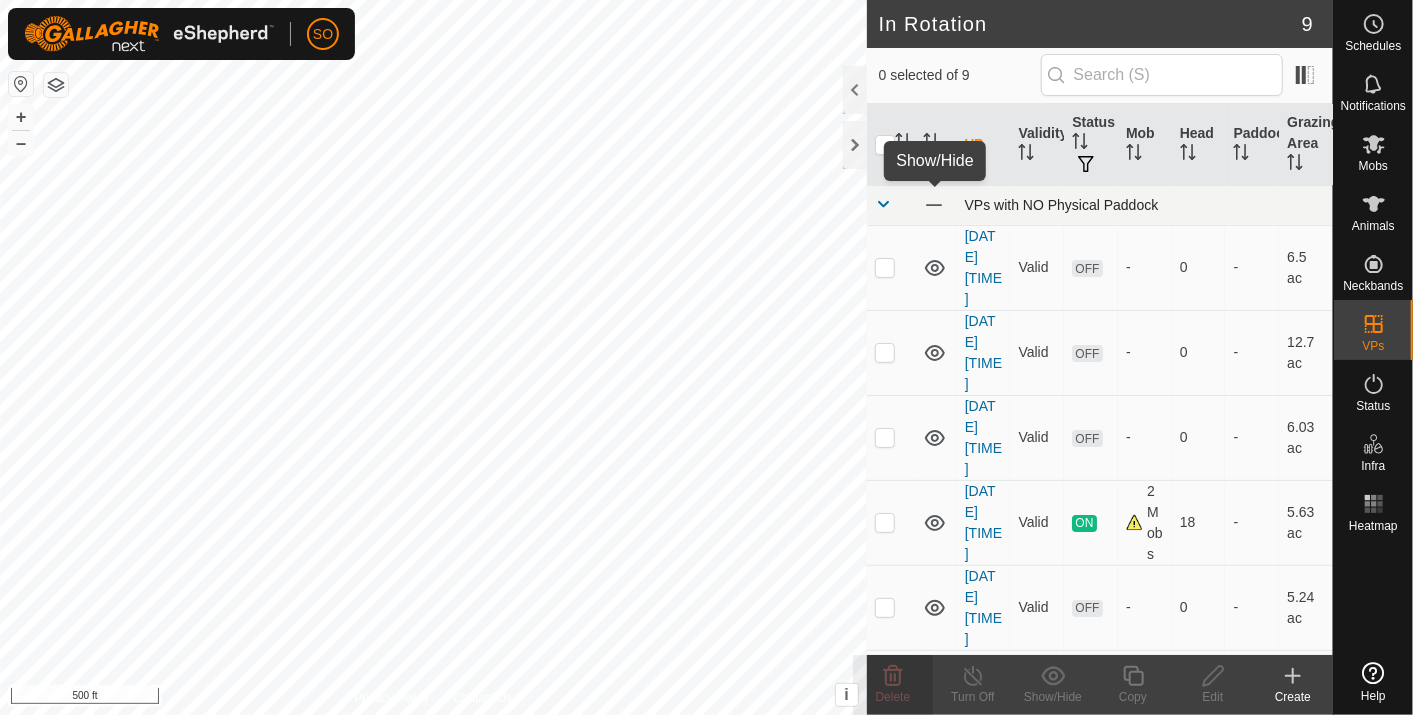 click at bounding box center (934, 205) 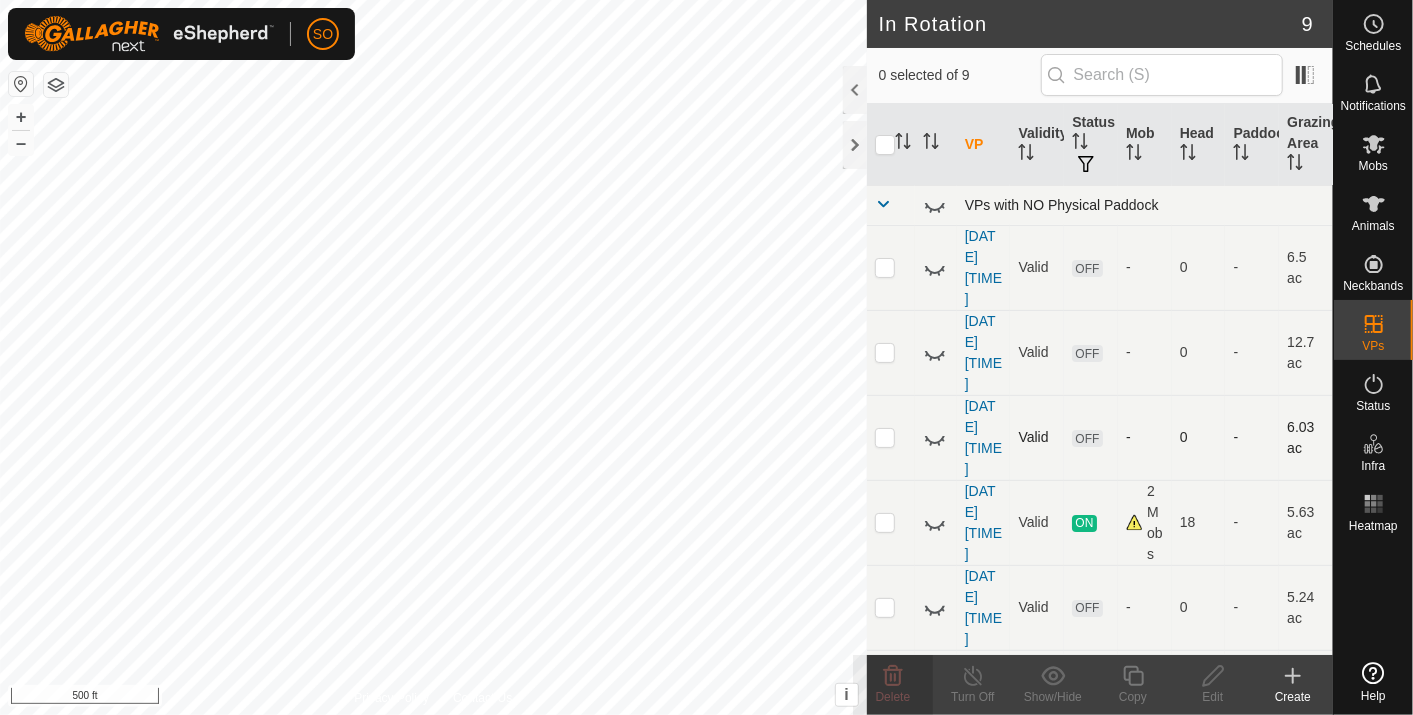 click 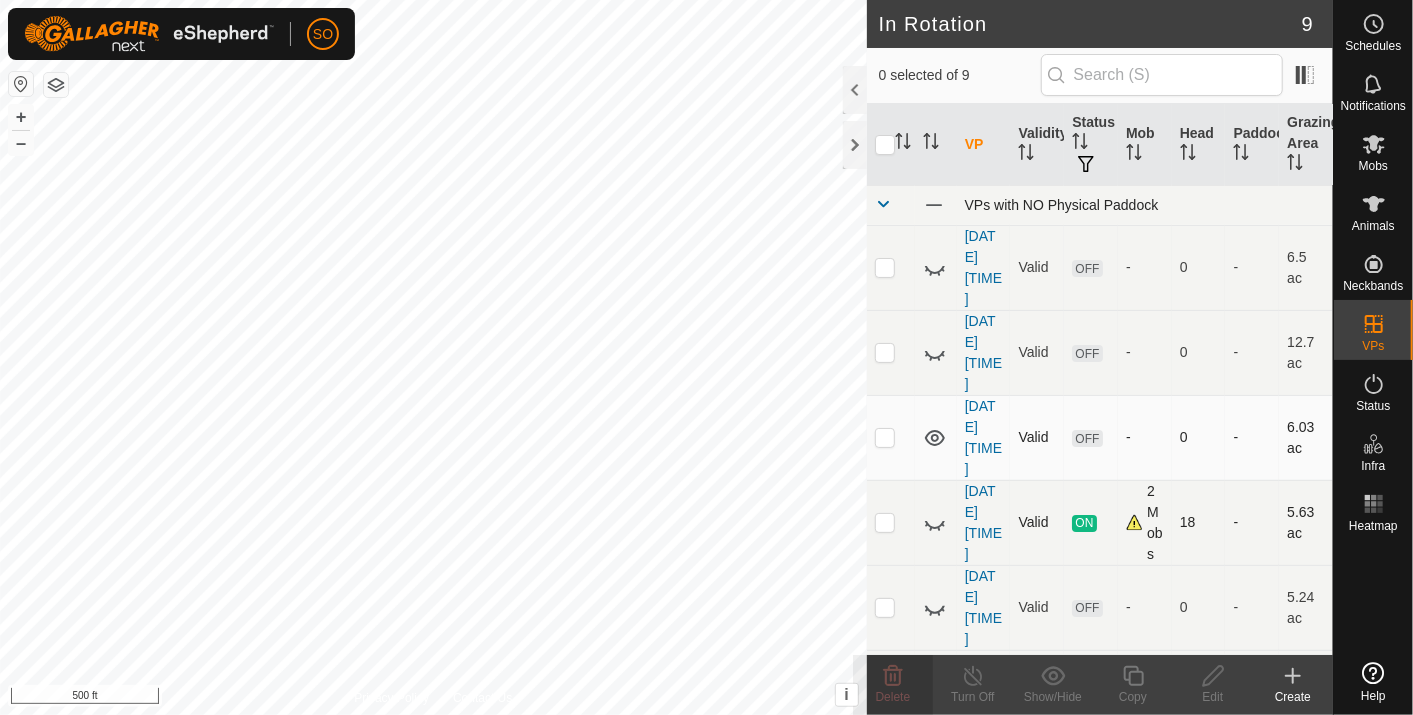 click 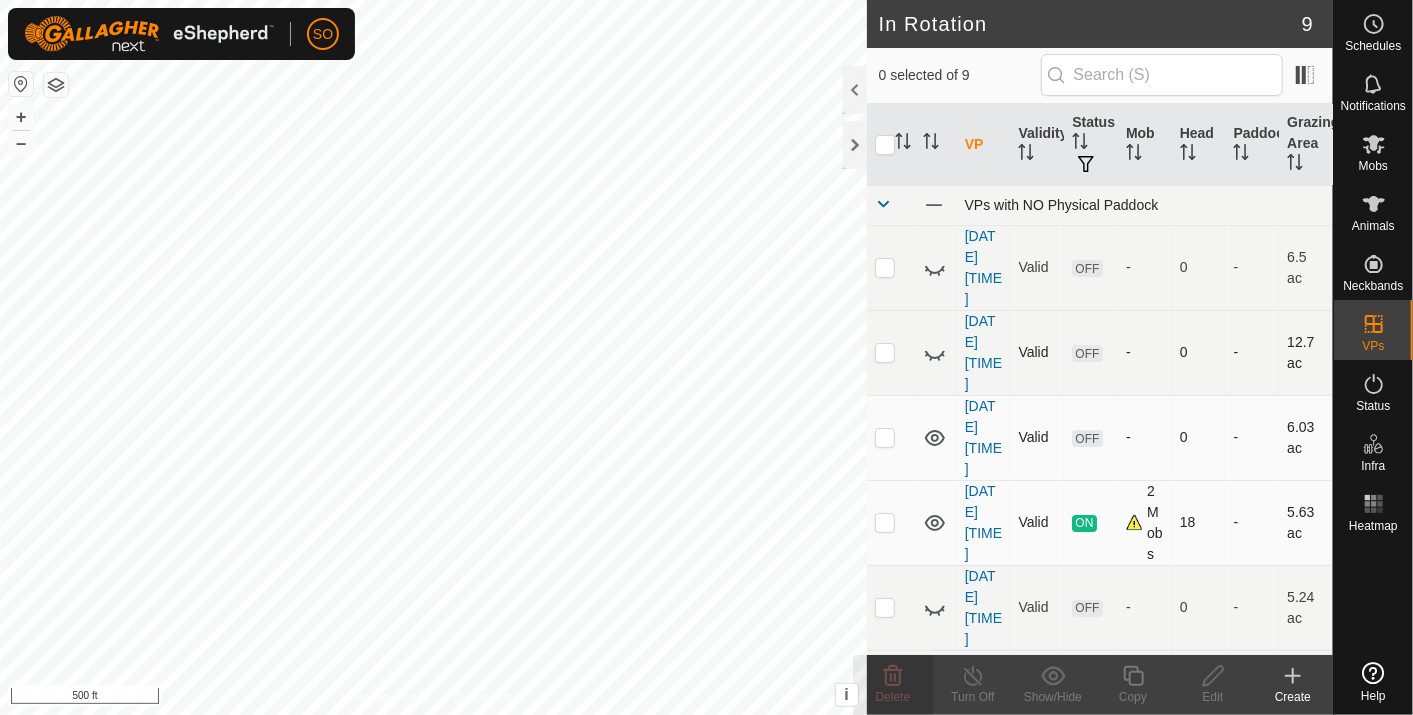 click 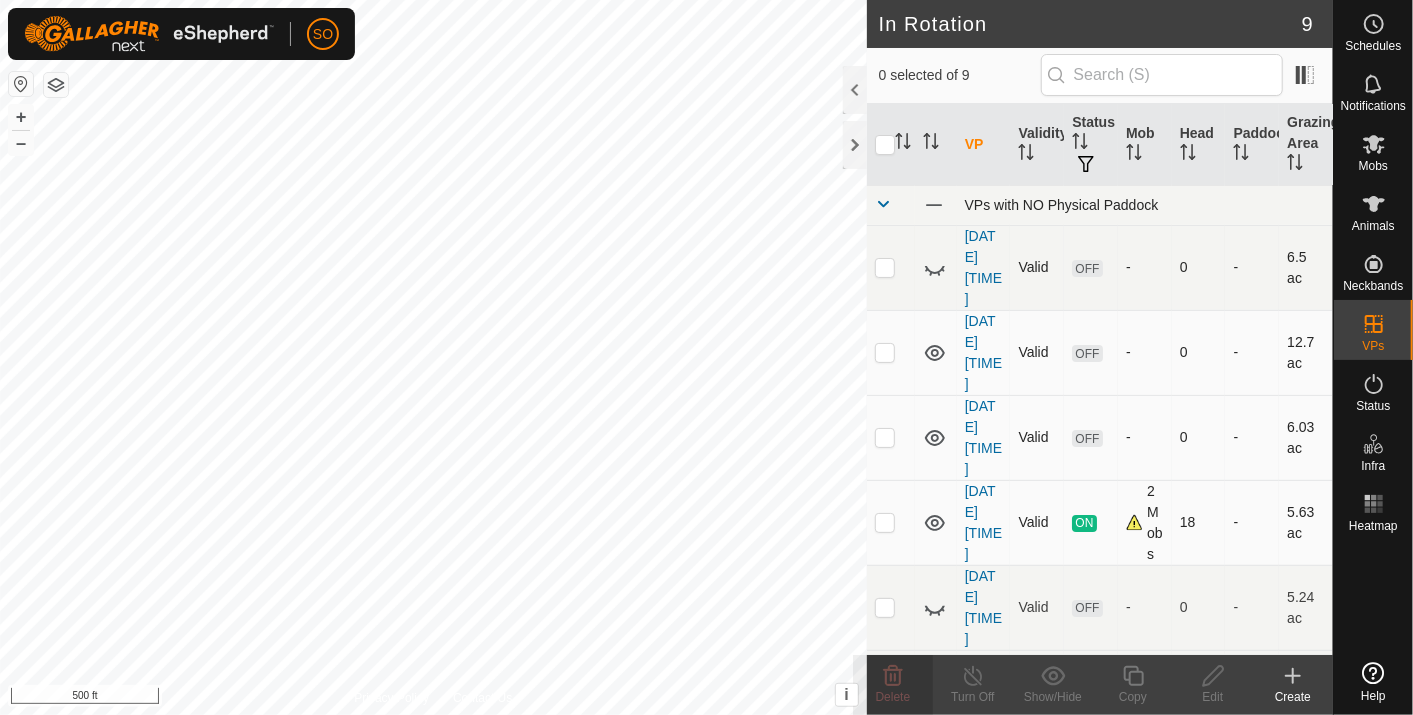 click 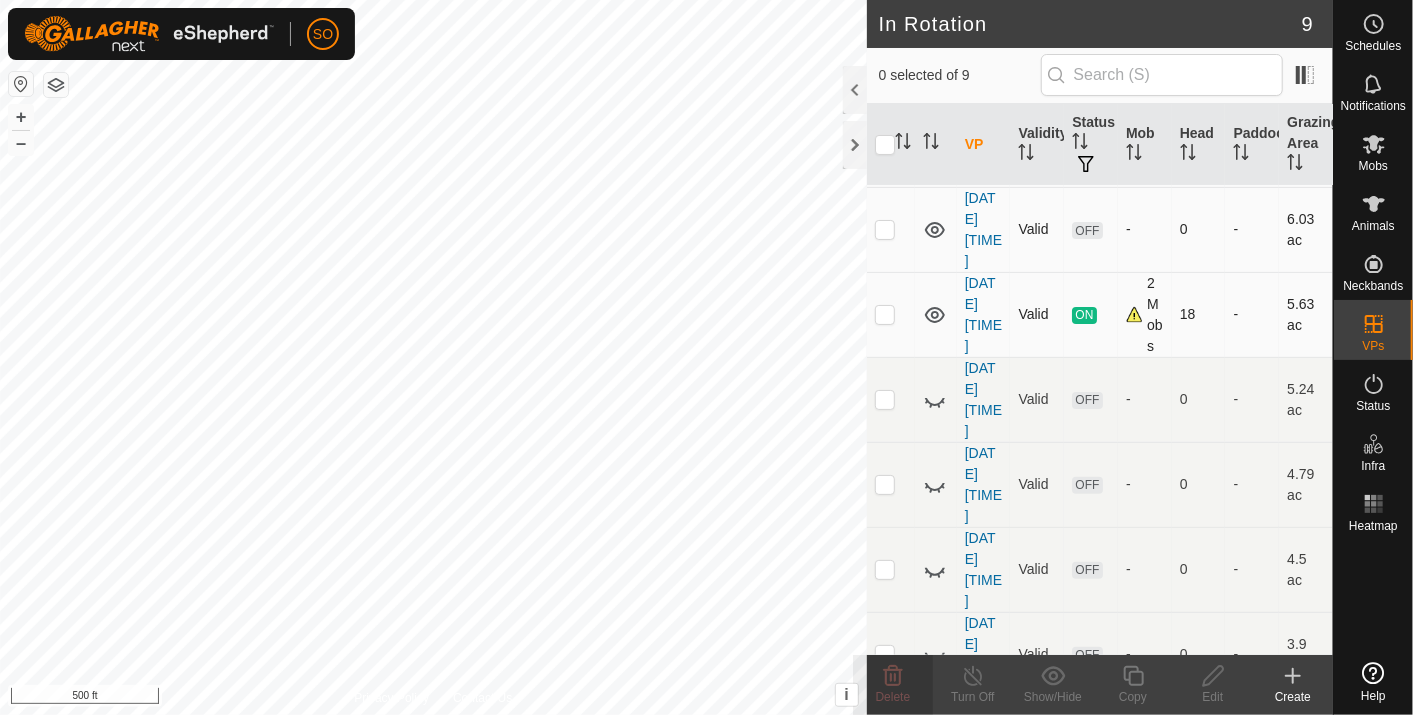 scroll, scrollTop: 230, scrollLeft: 0, axis: vertical 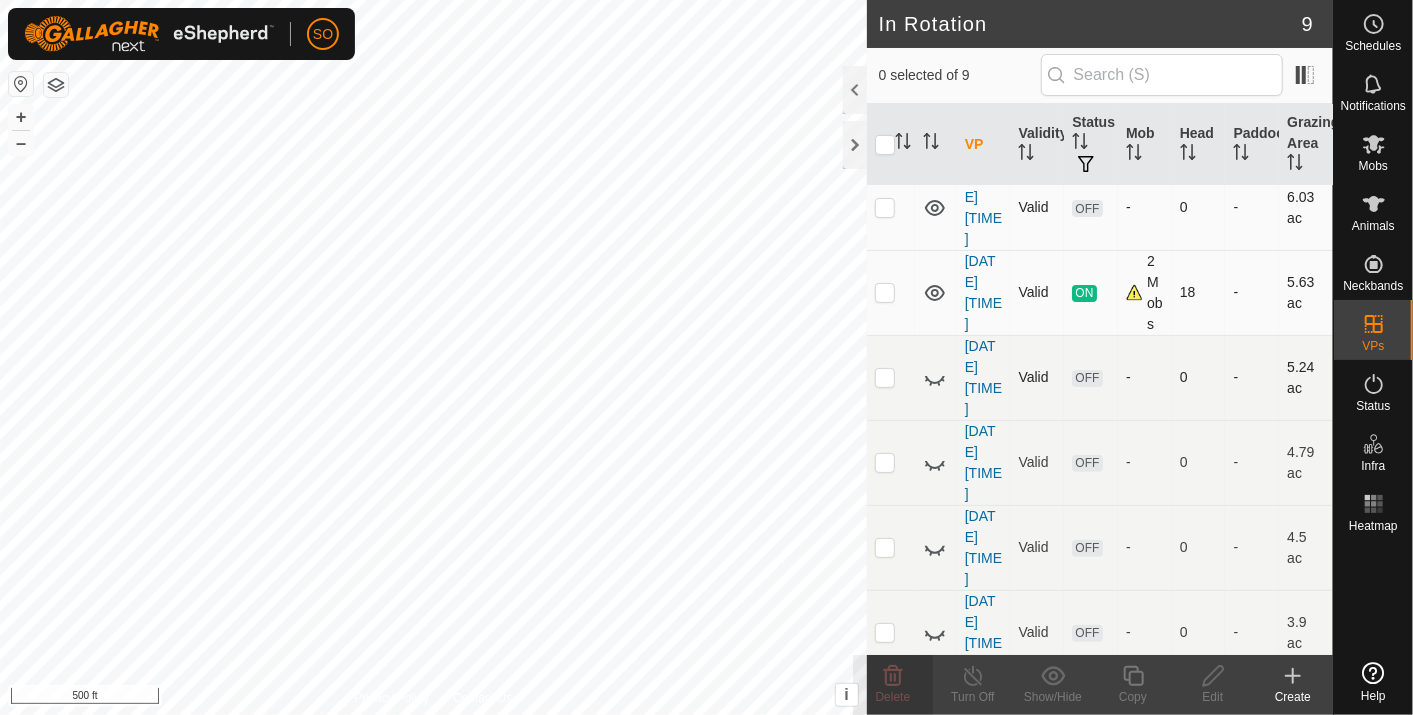 click 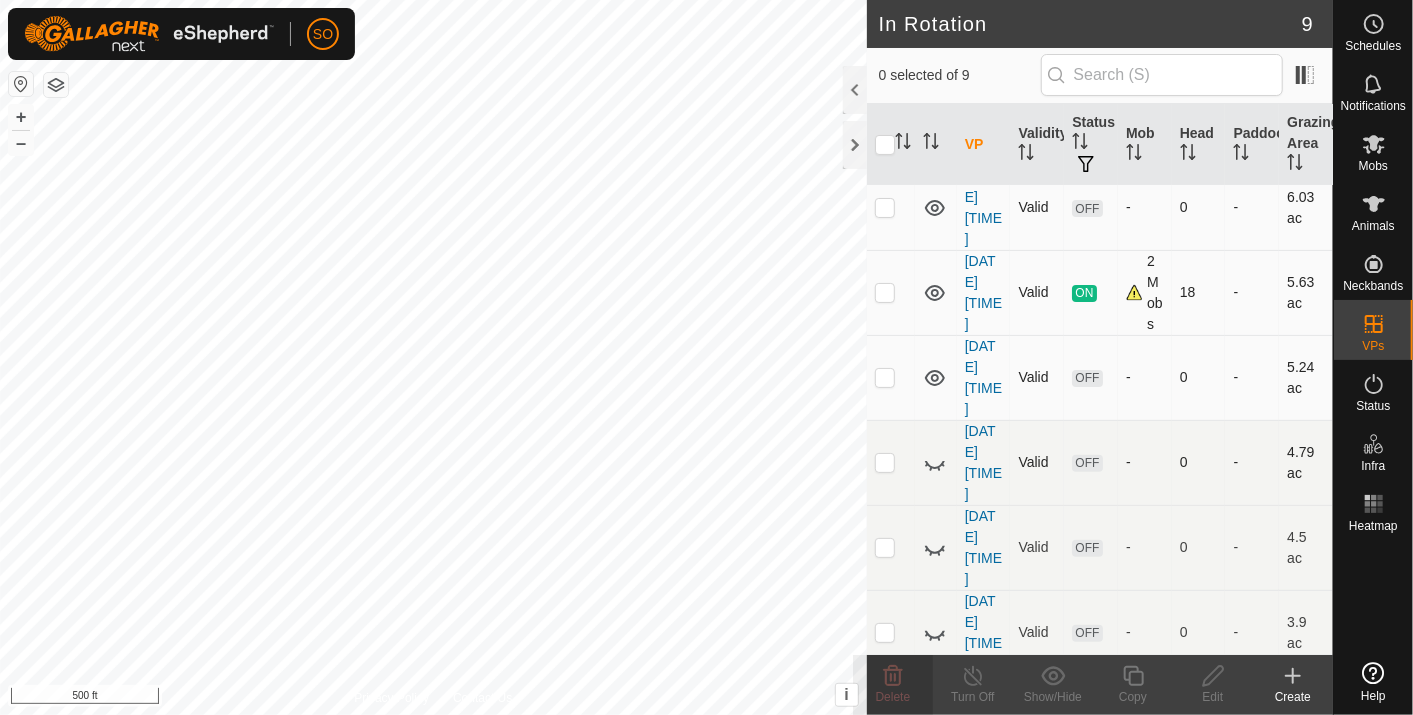 click 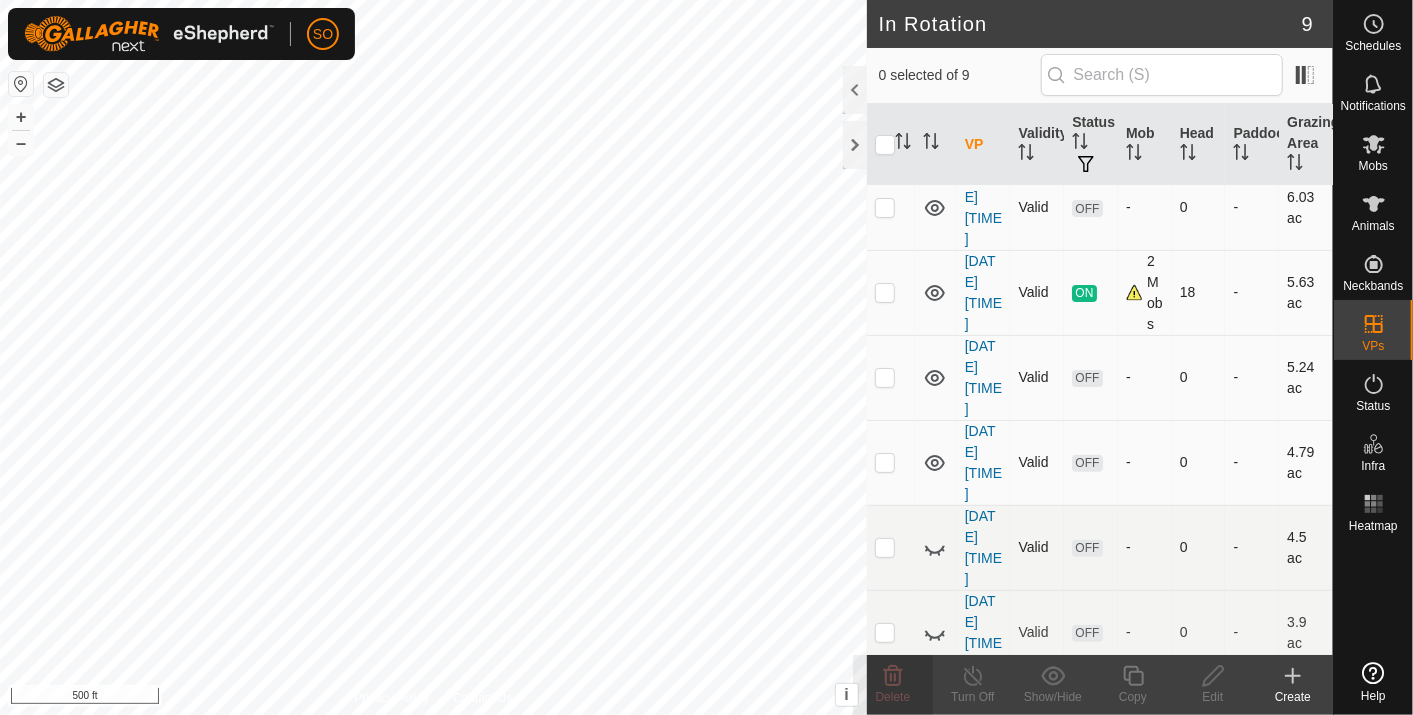 click 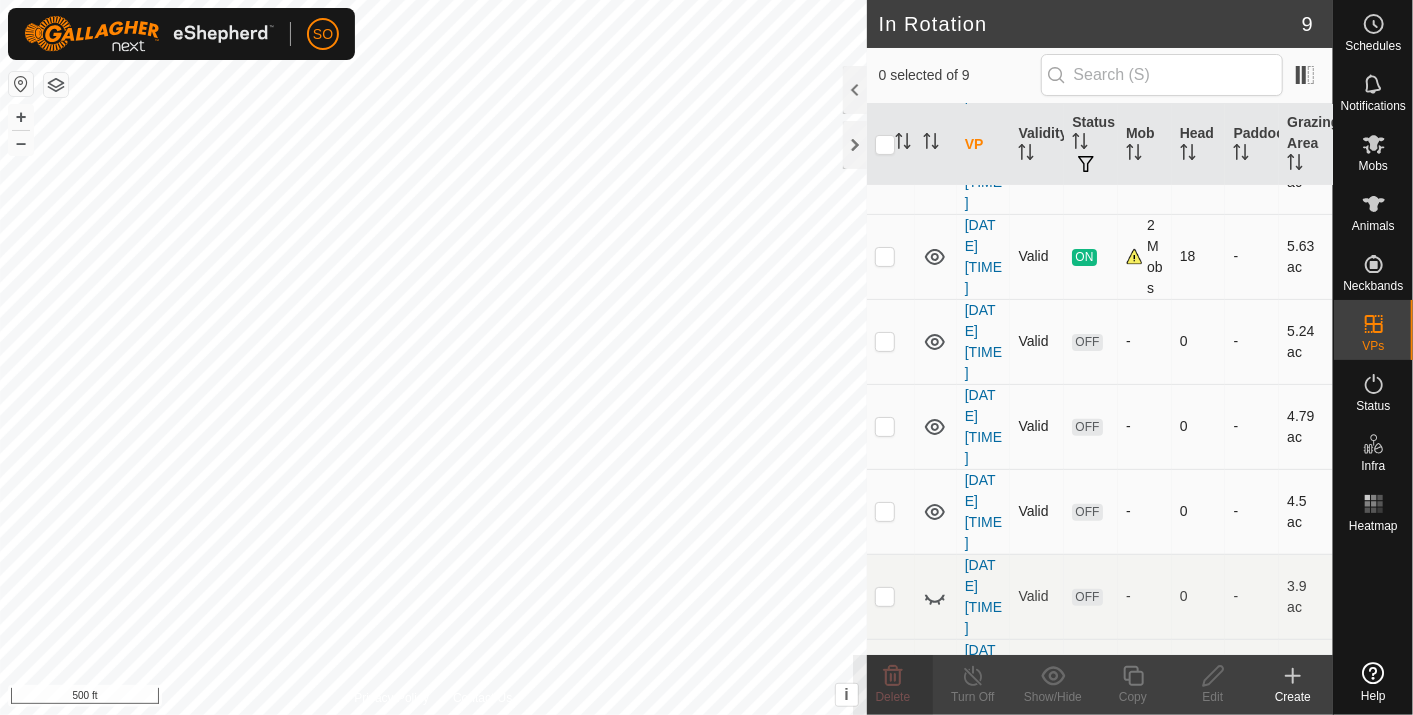 scroll, scrollTop: 293, scrollLeft: 0, axis: vertical 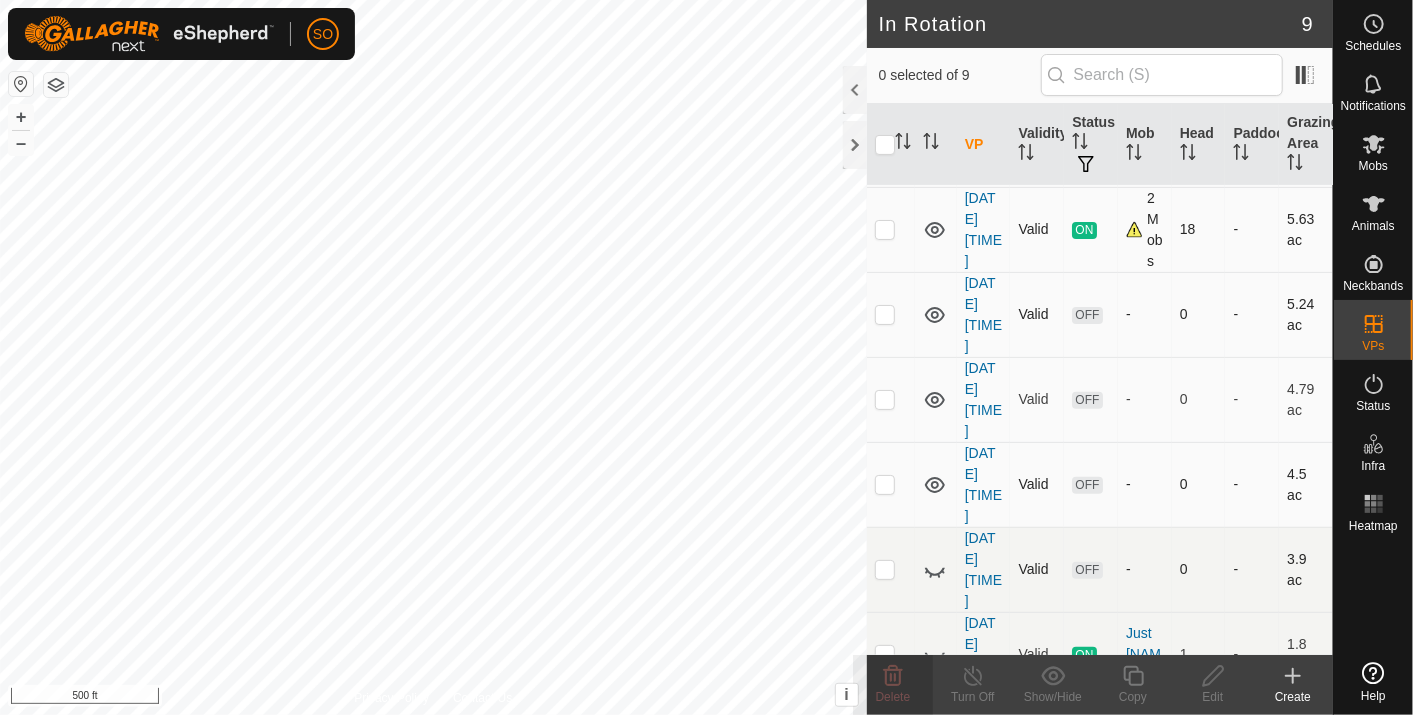 click 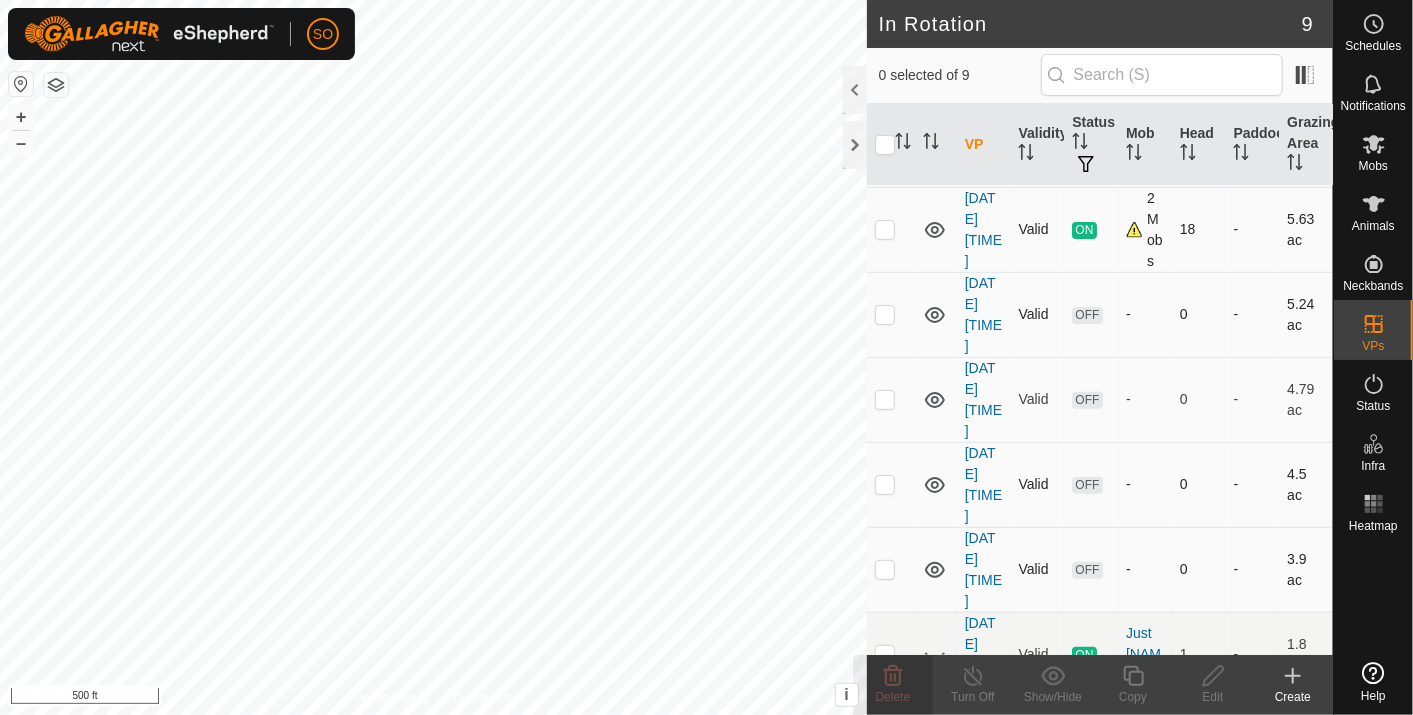scroll, scrollTop: 0, scrollLeft: 0, axis: both 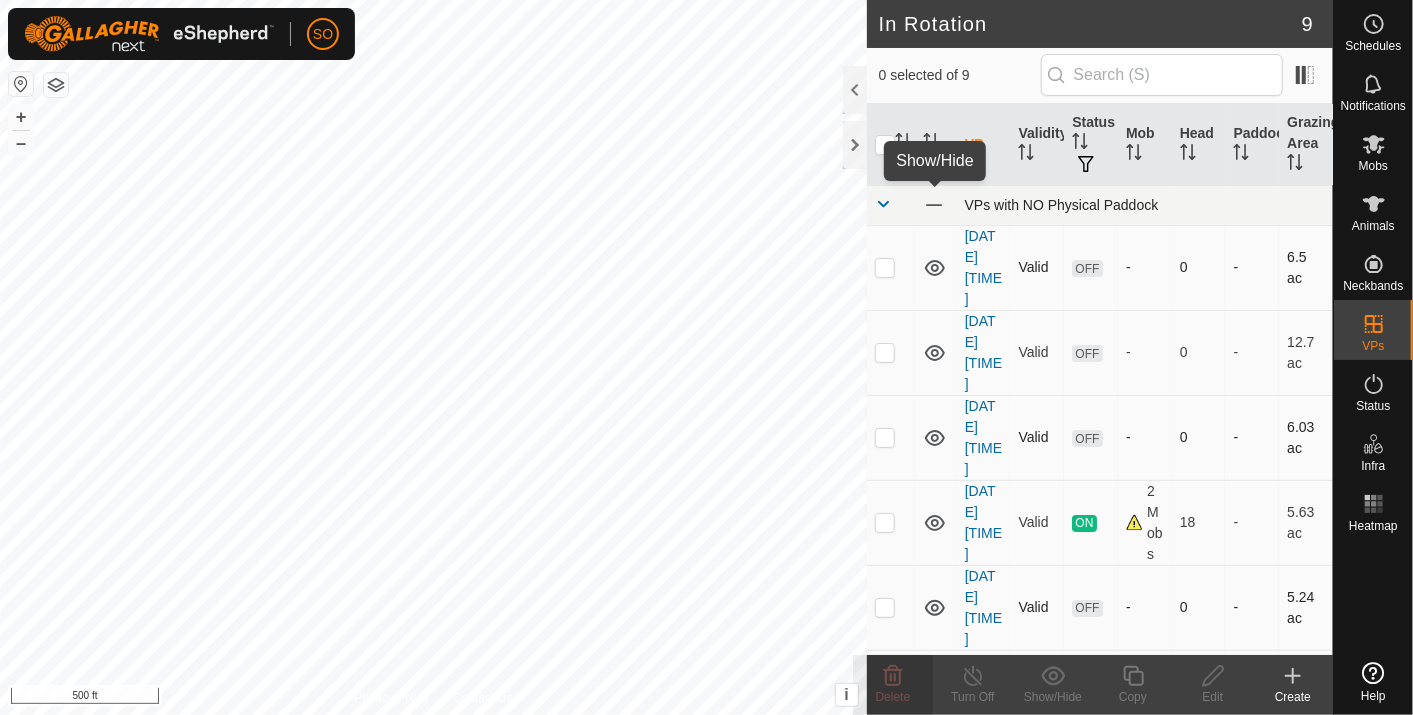click at bounding box center (934, 205) 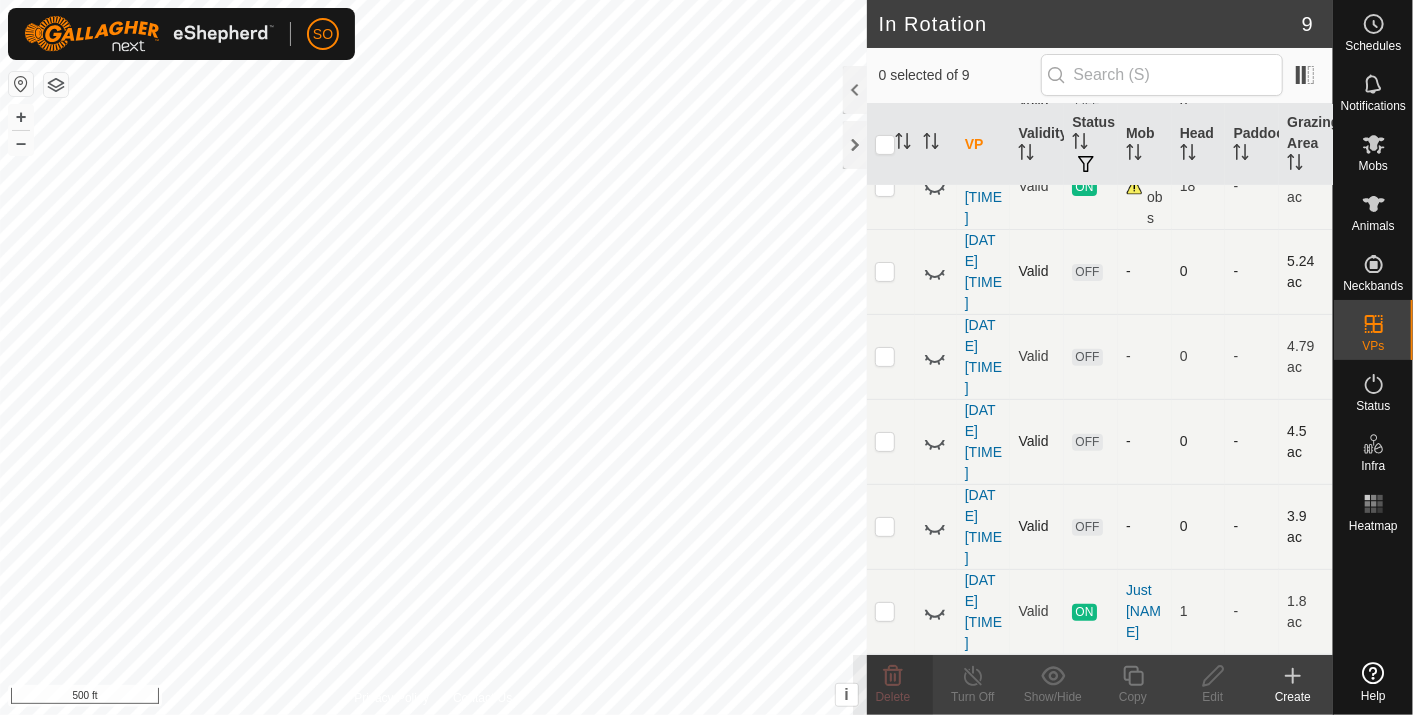 scroll, scrollTop: 353, scrollLeft: 0, axis: vertical 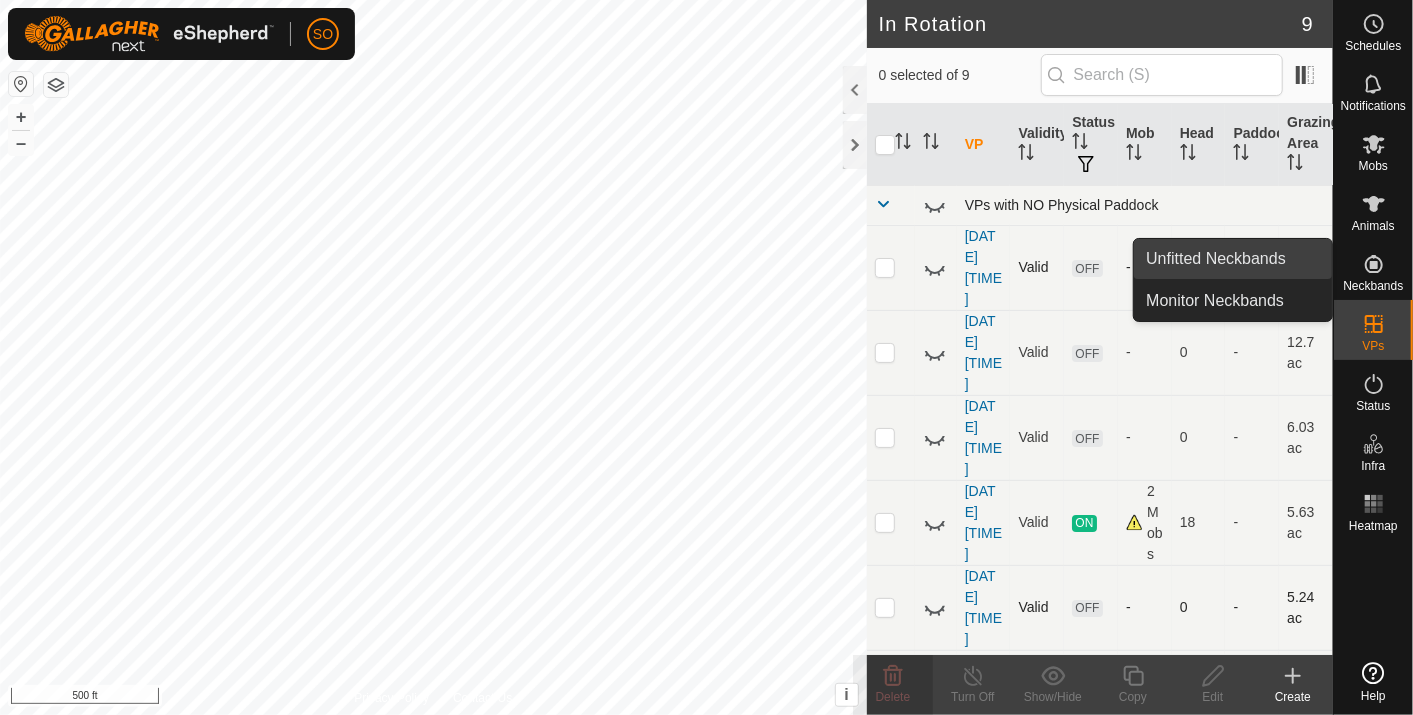 click on "Unfitted Neckbands" at bounding box center (1233, 259) 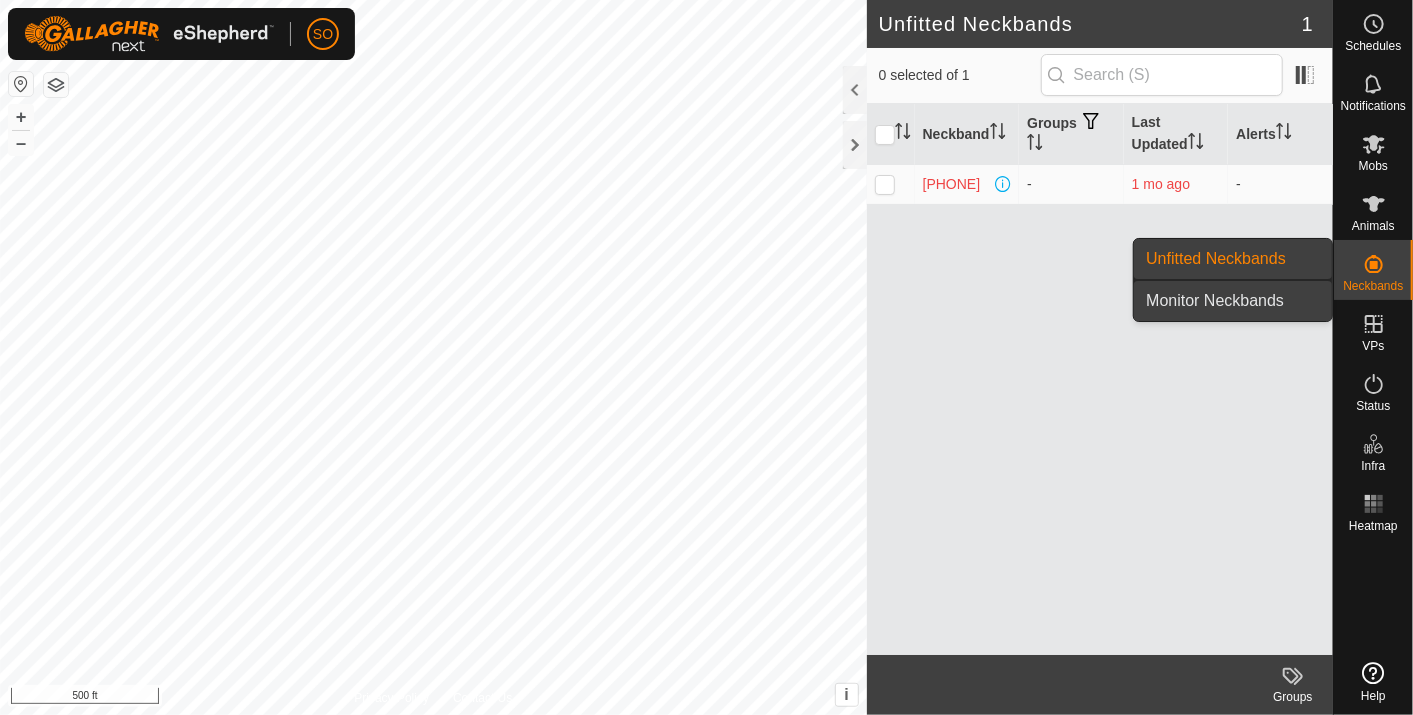 click on "Monitor Neckbands" at bounding box center [1233, 301] 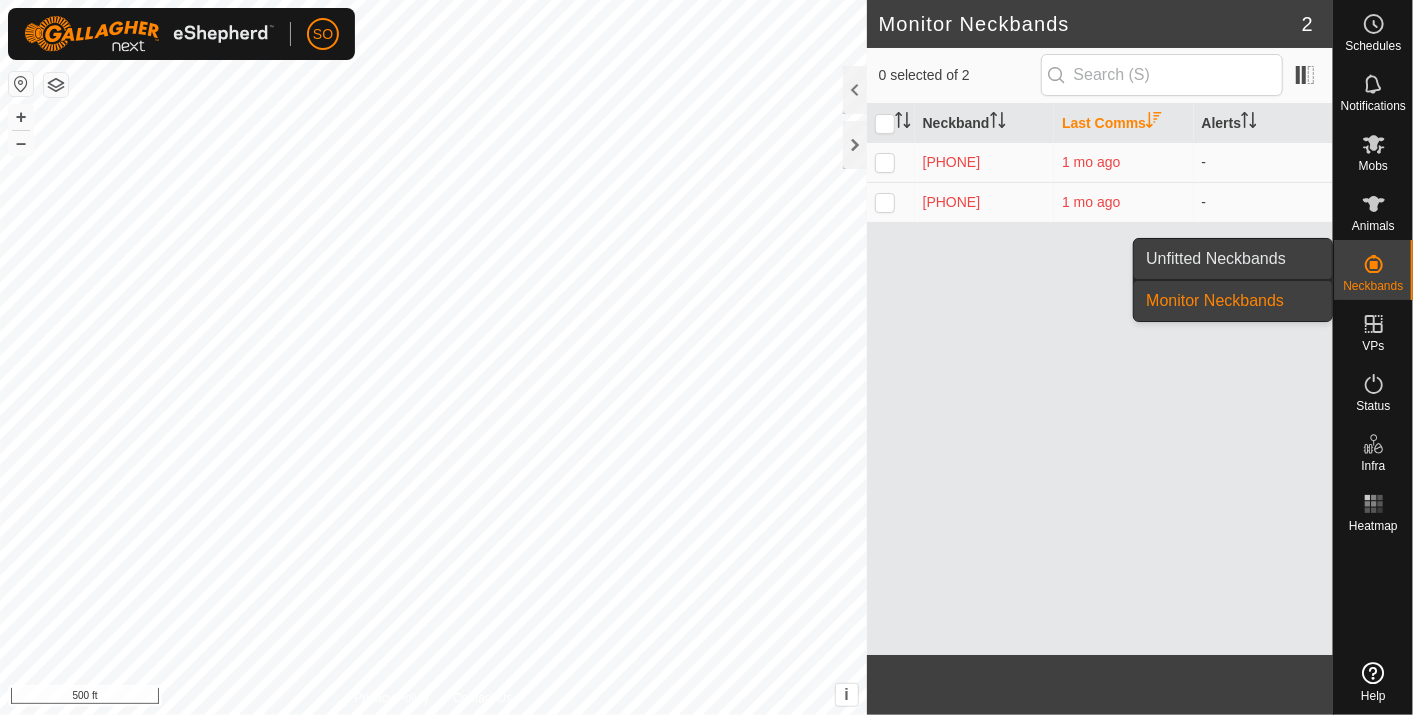 click on "Unfitted Neckbands" at bounding box center [1233, 259] 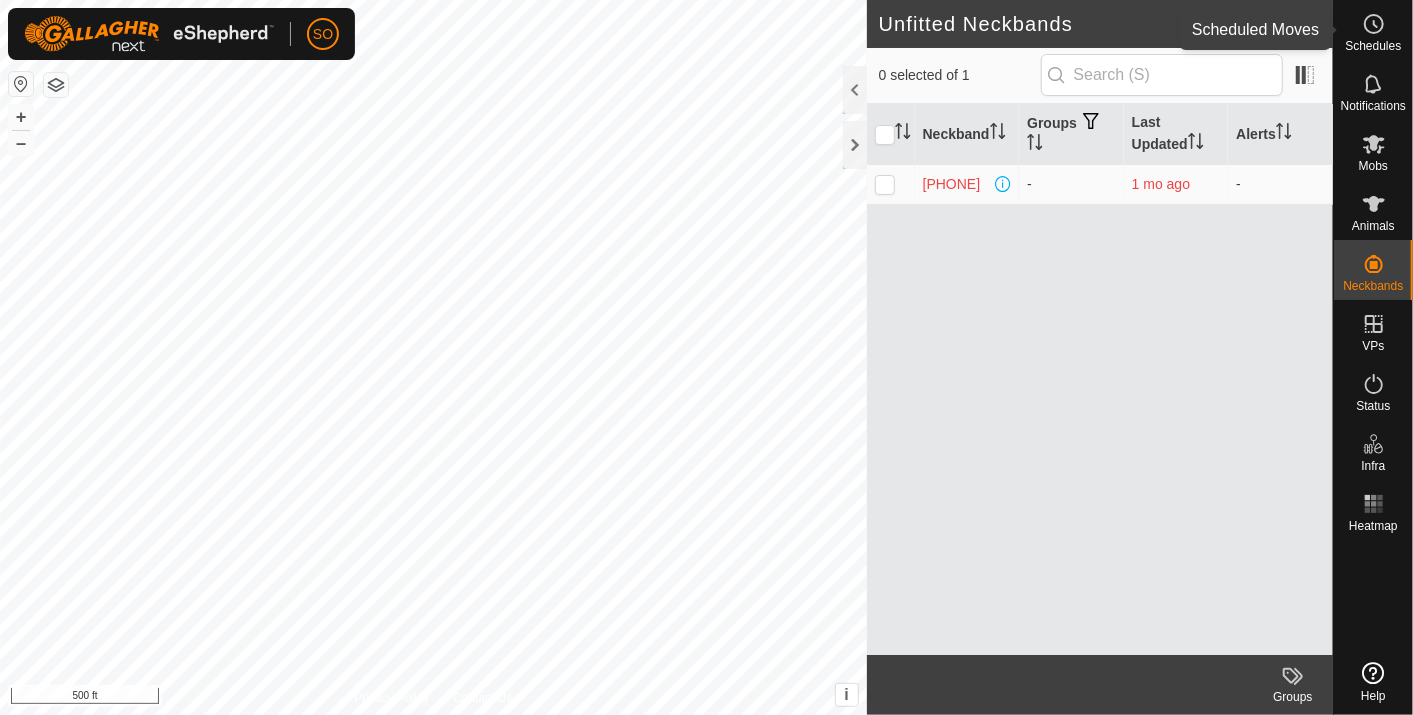 click at bounding box center (1374, 24) 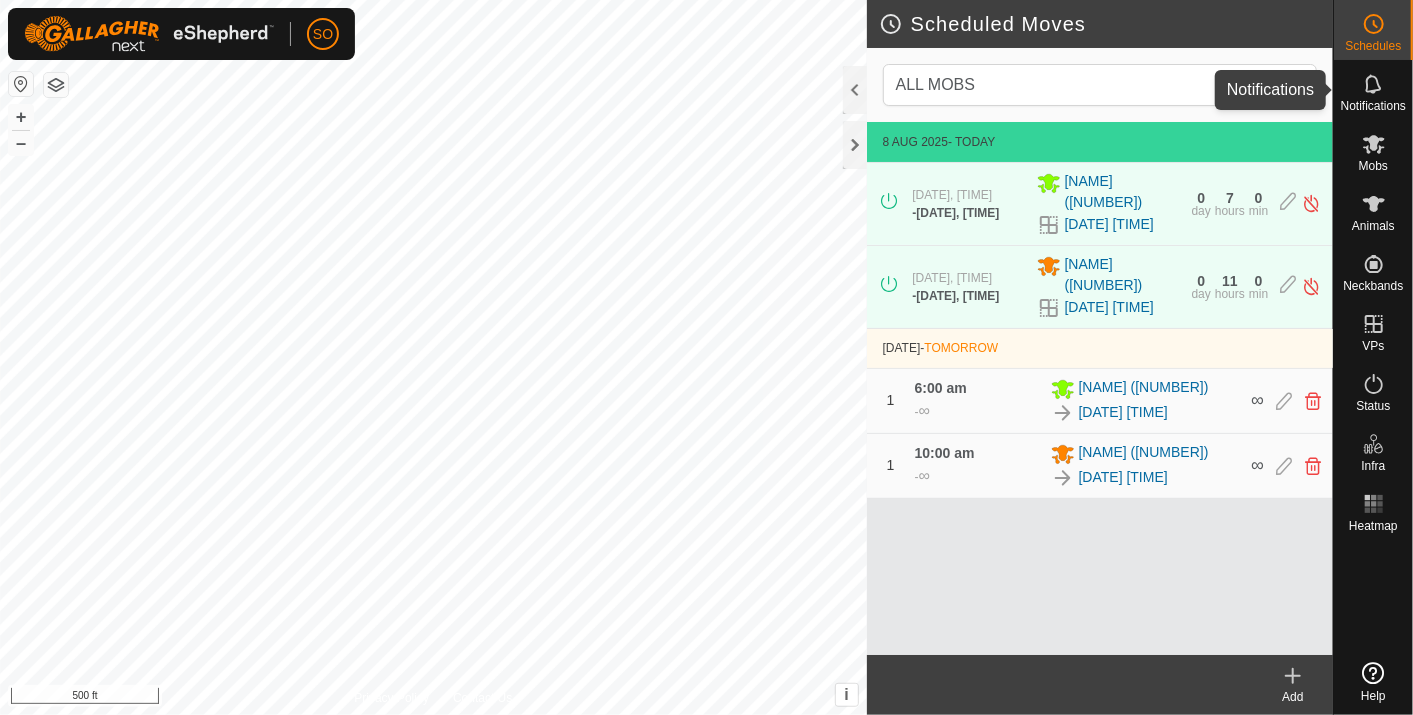 click 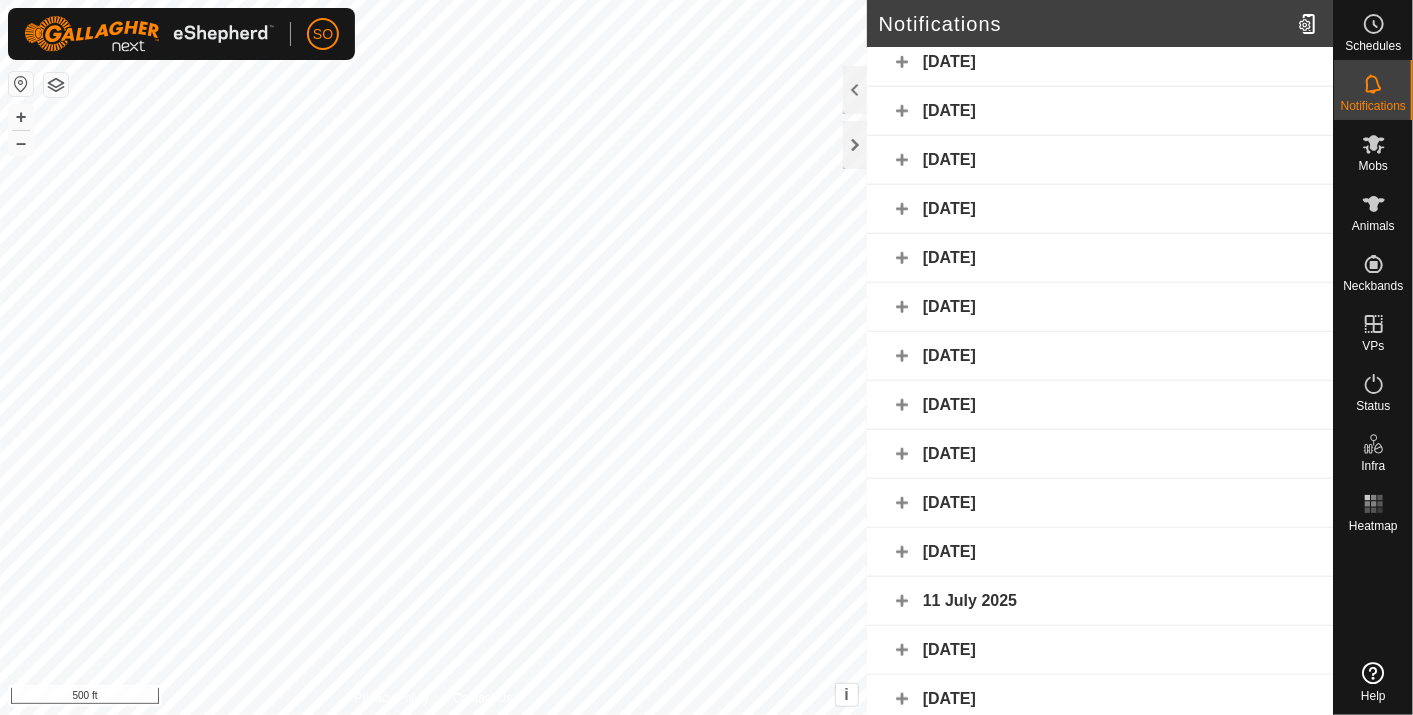scroll, scrollTop: 0, scrollLeft: 0, axis: both 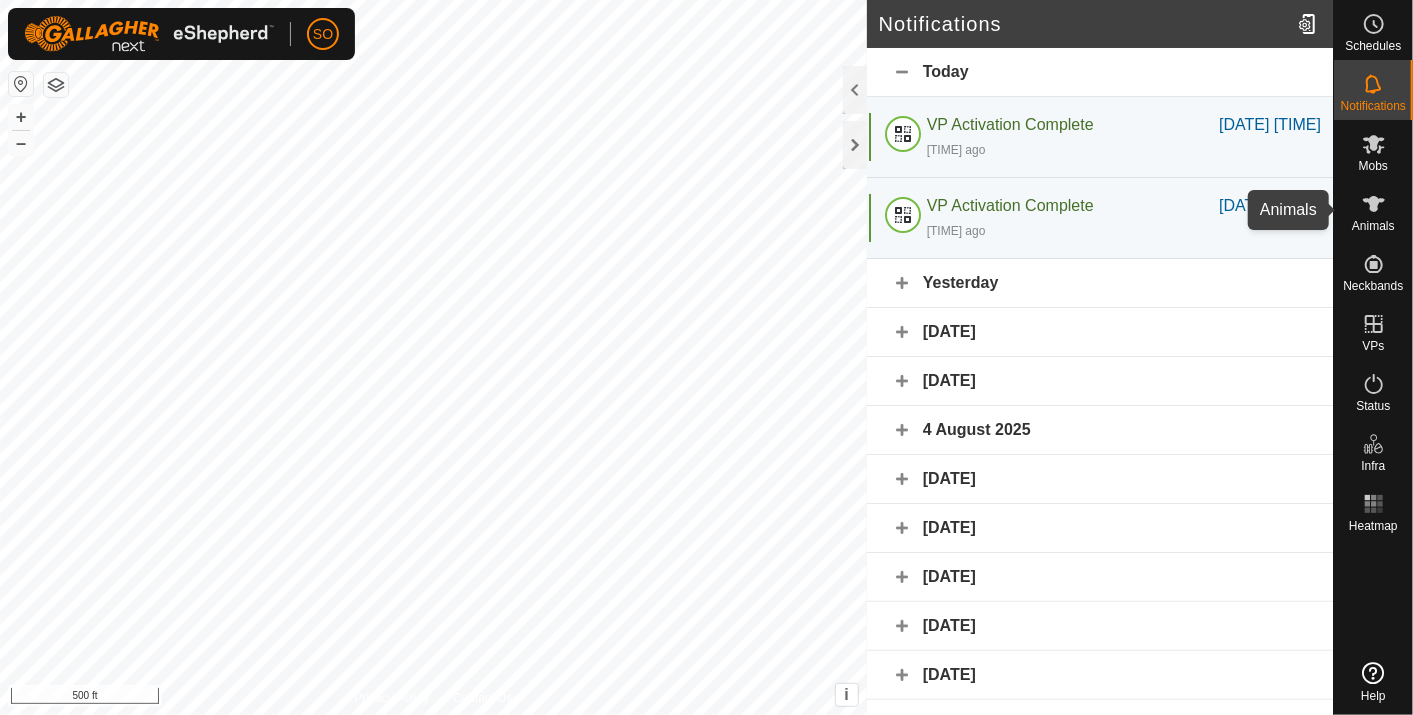 click 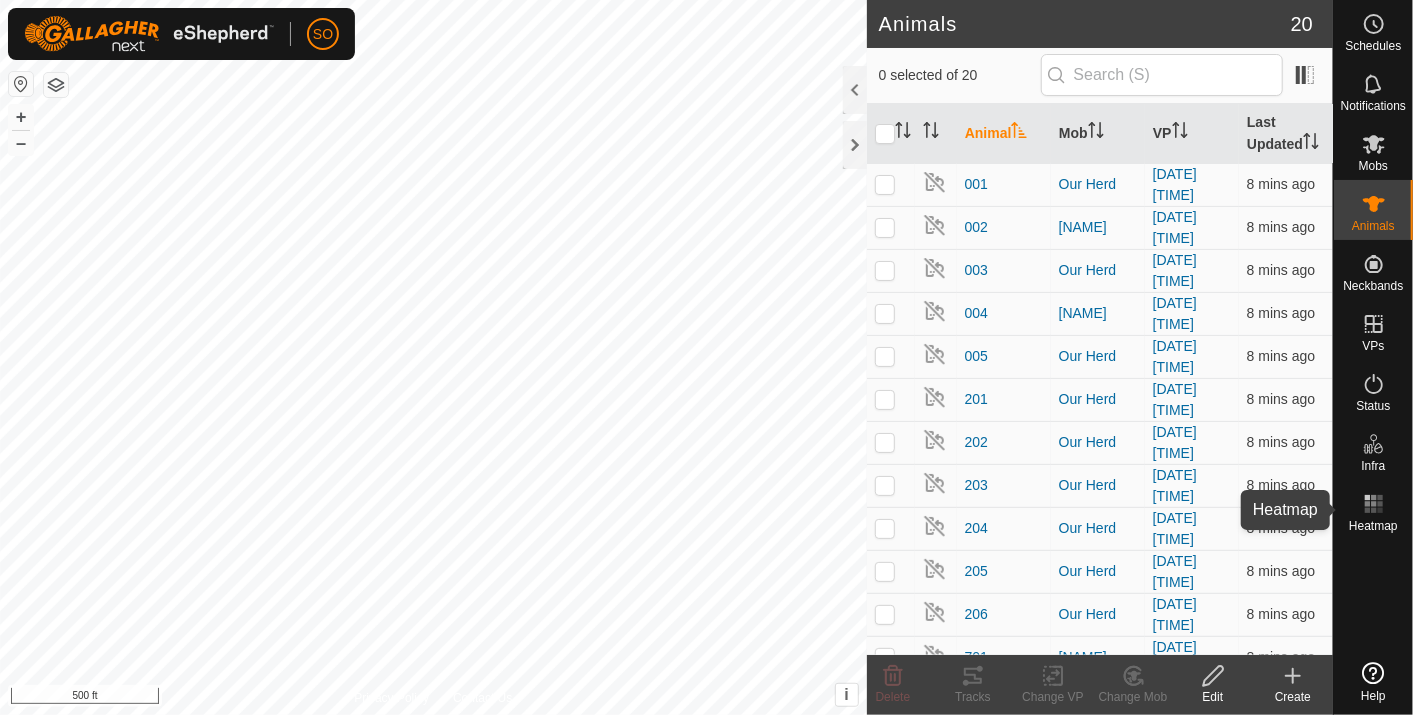 click 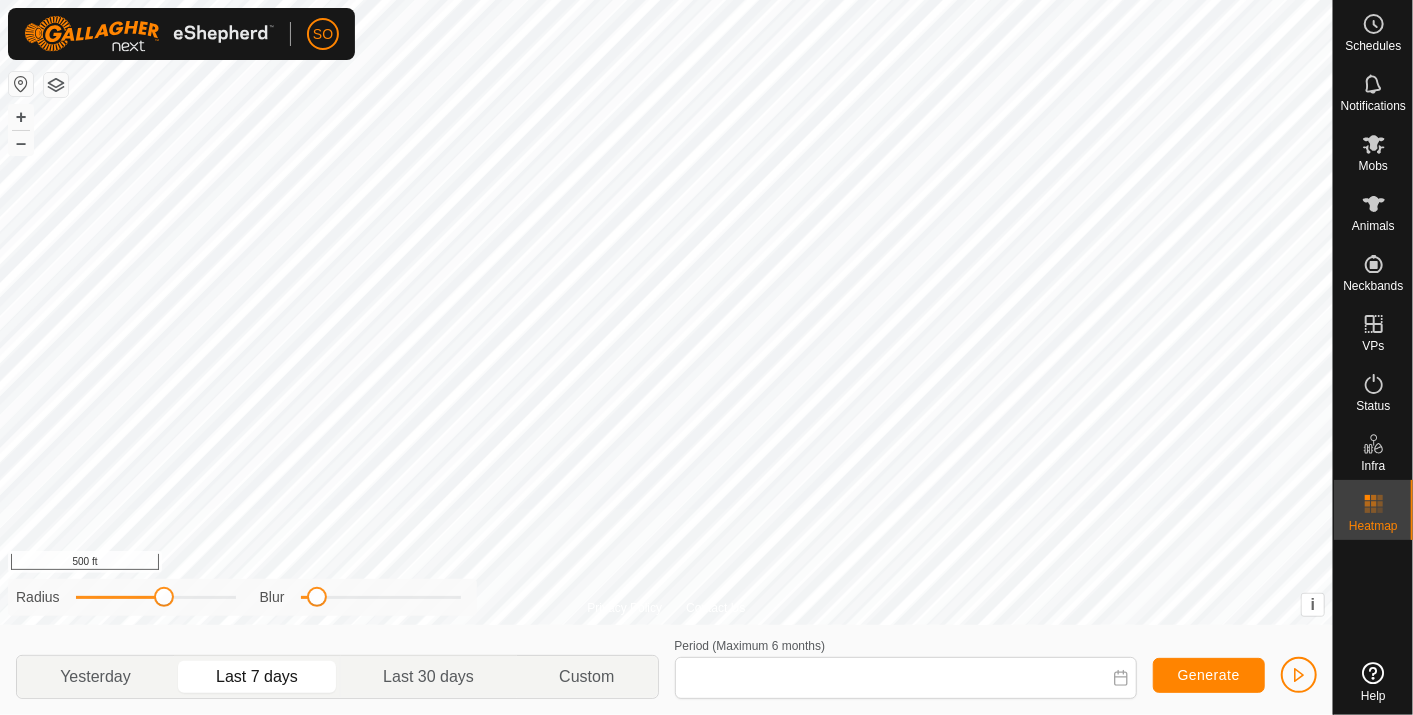 type on "[DATE] - [DATE]" 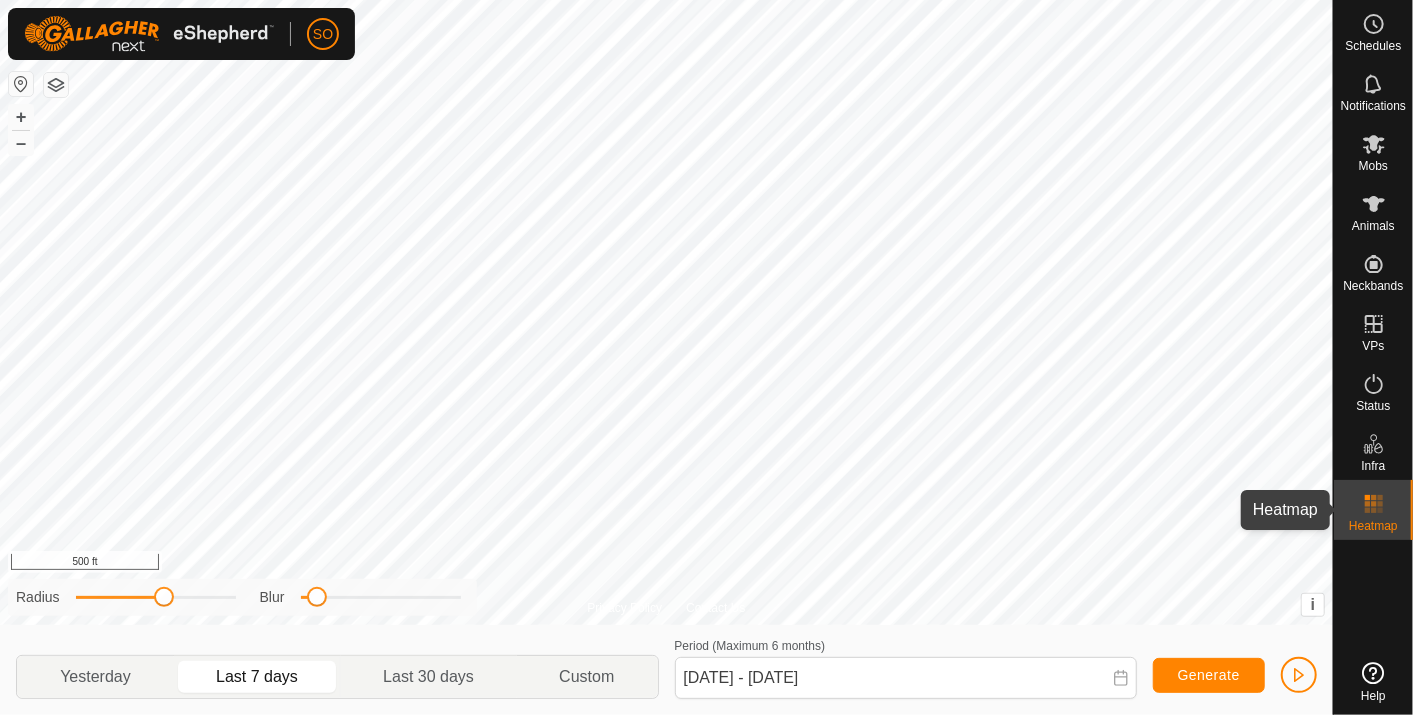 click 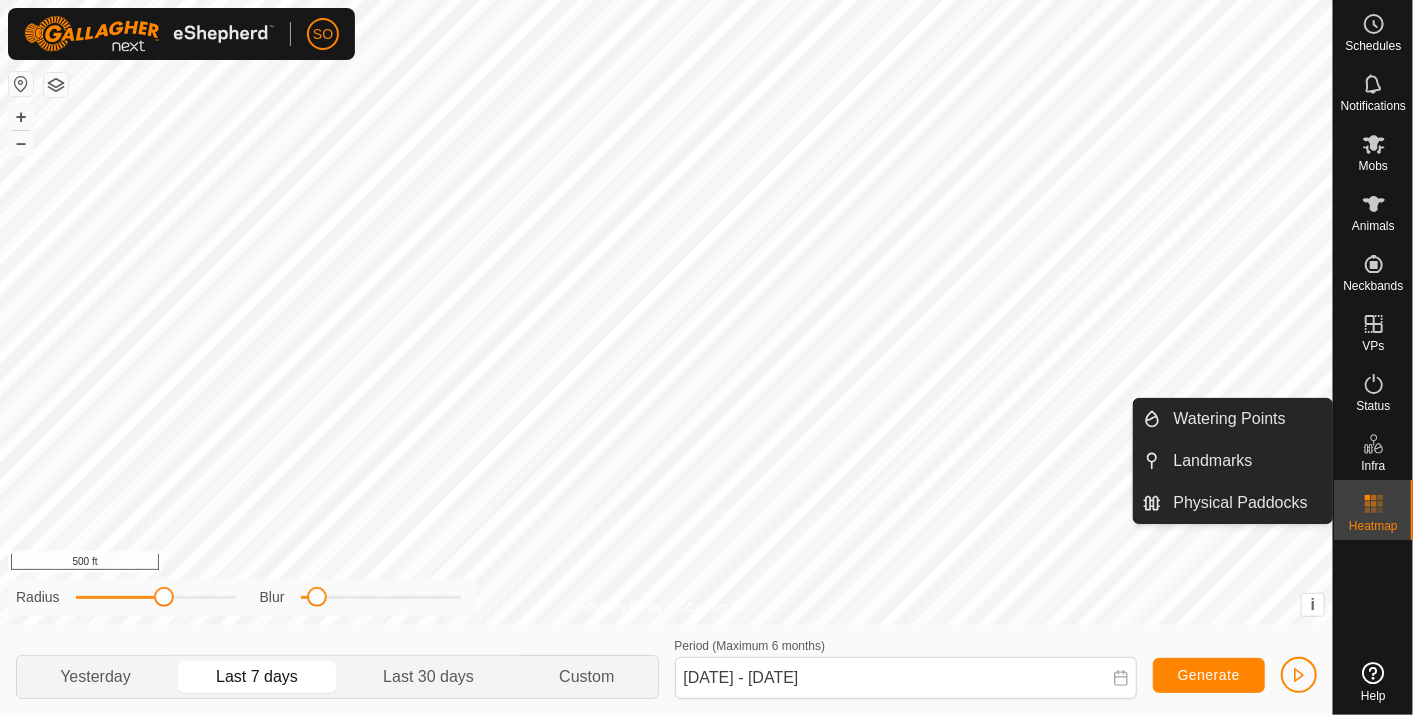 click 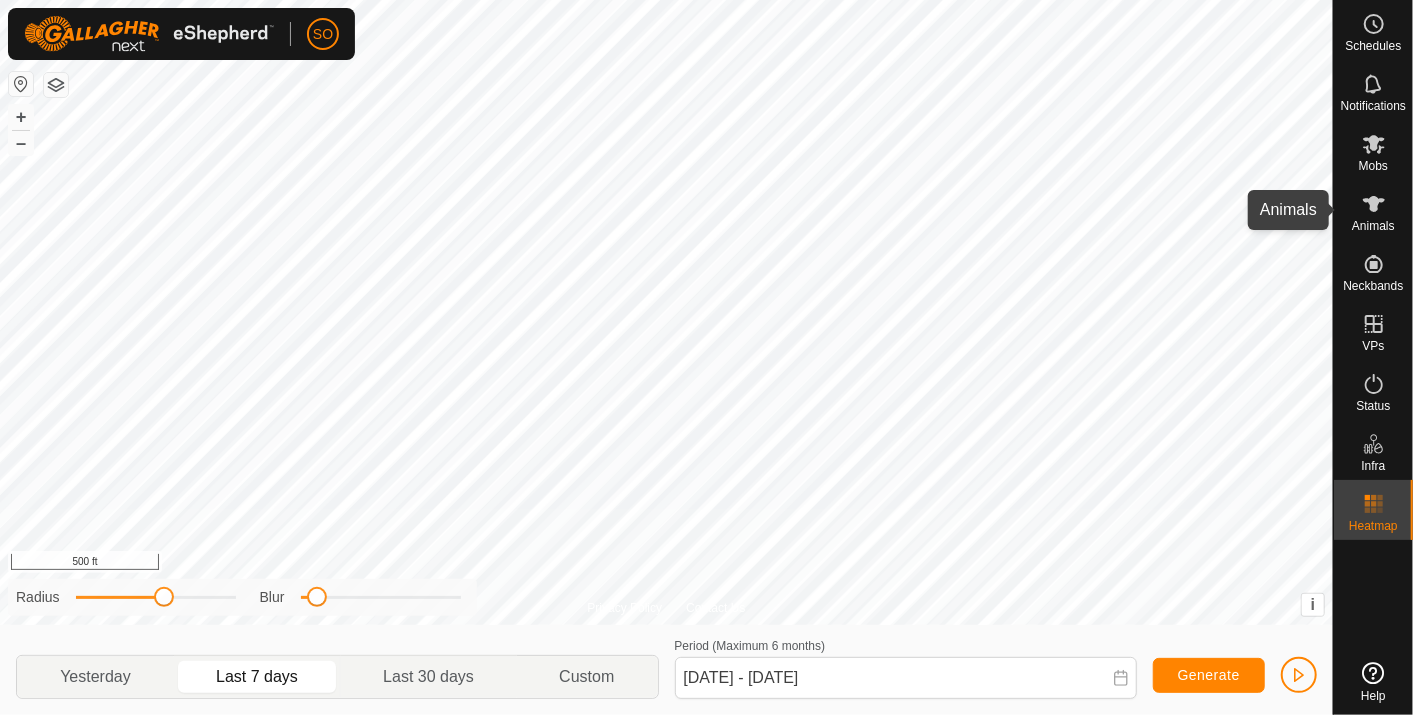 click 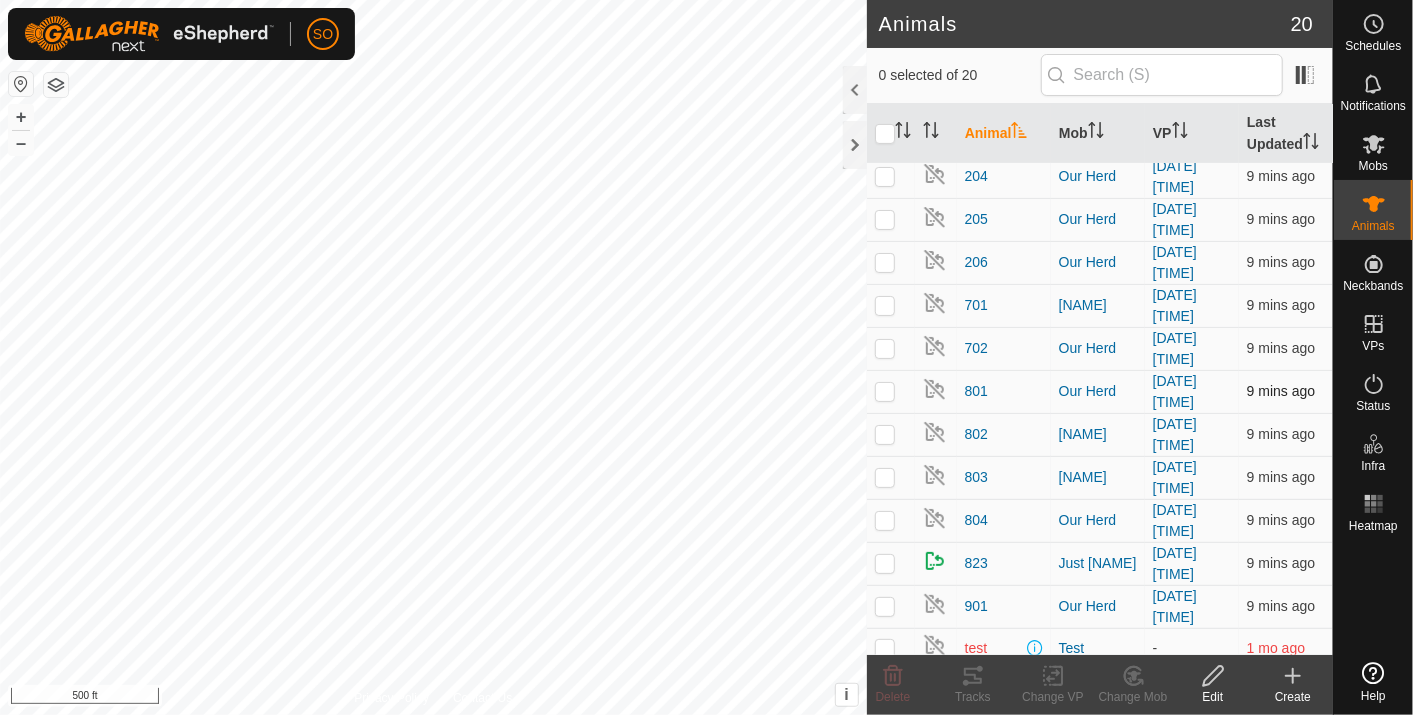 scroll, scrollTop: 360, scrollLeft: 0, axis: vertical 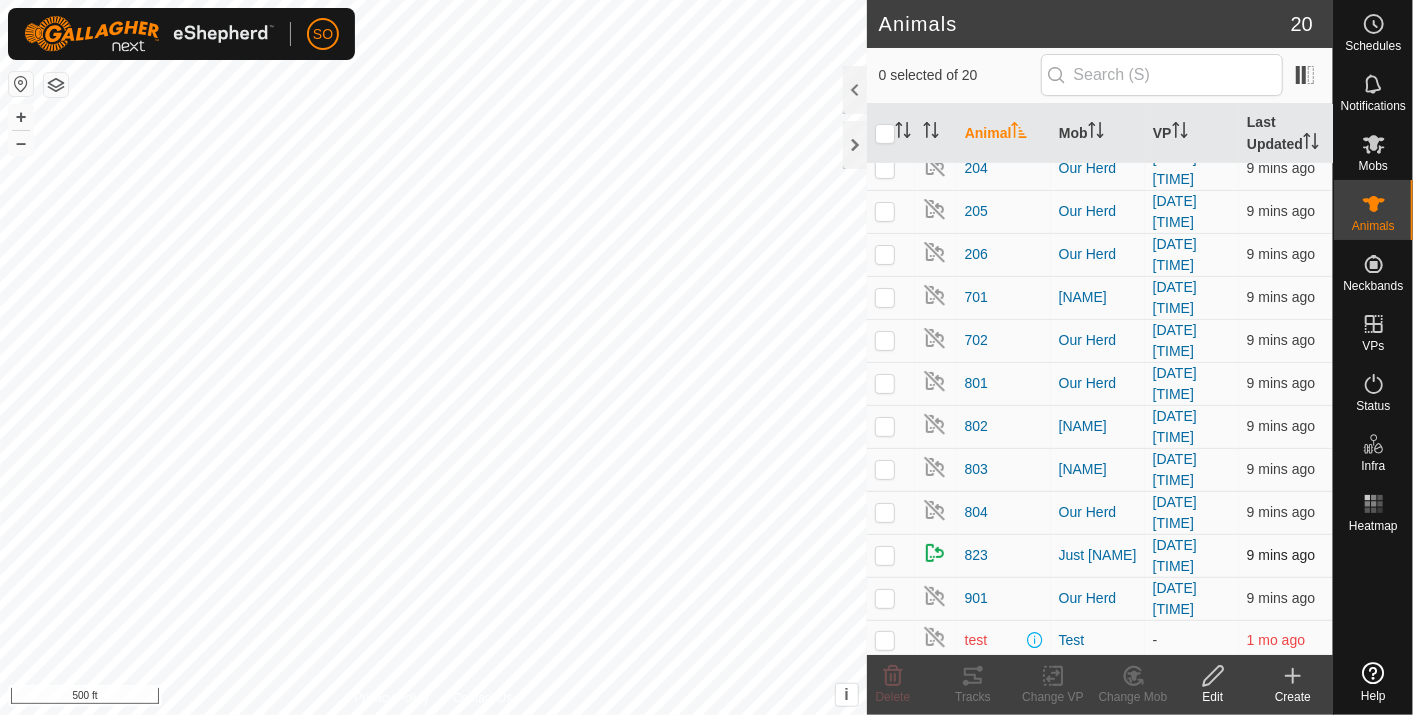 click at bounding box center (885, 555) 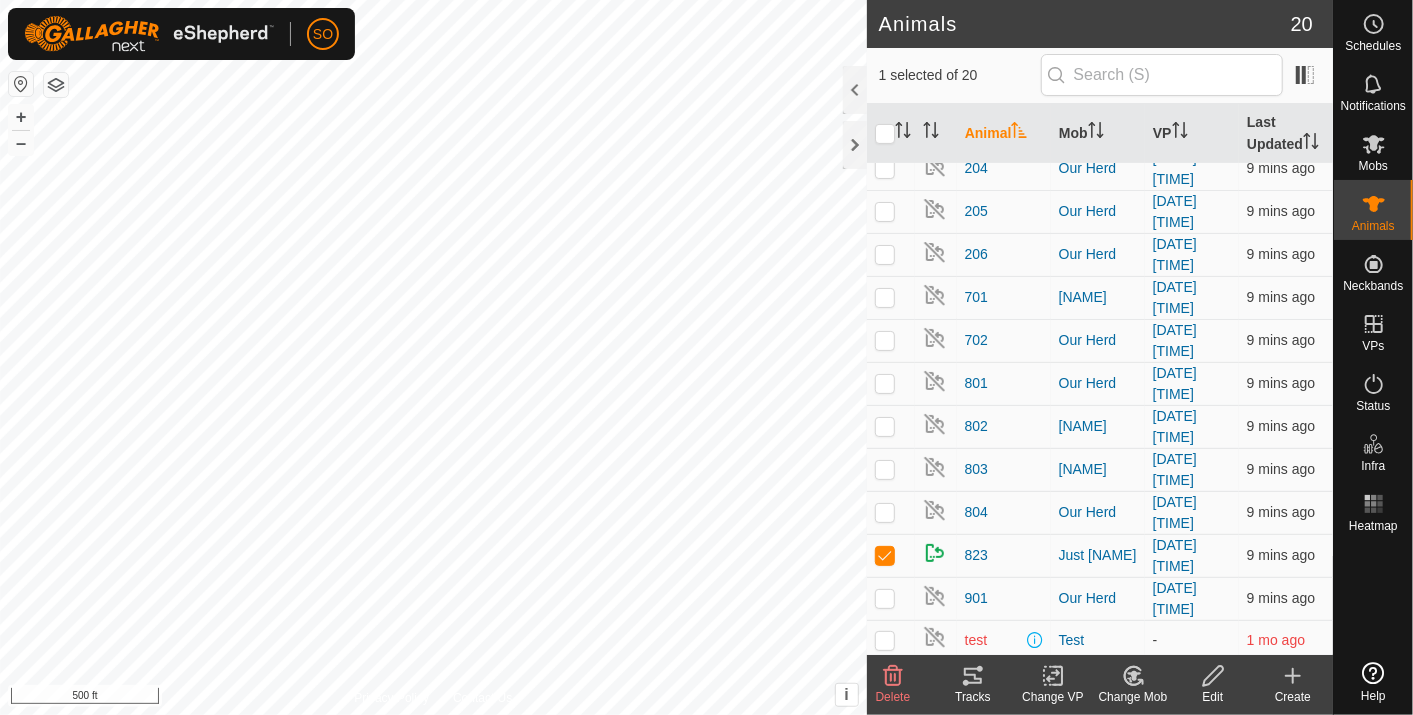 click 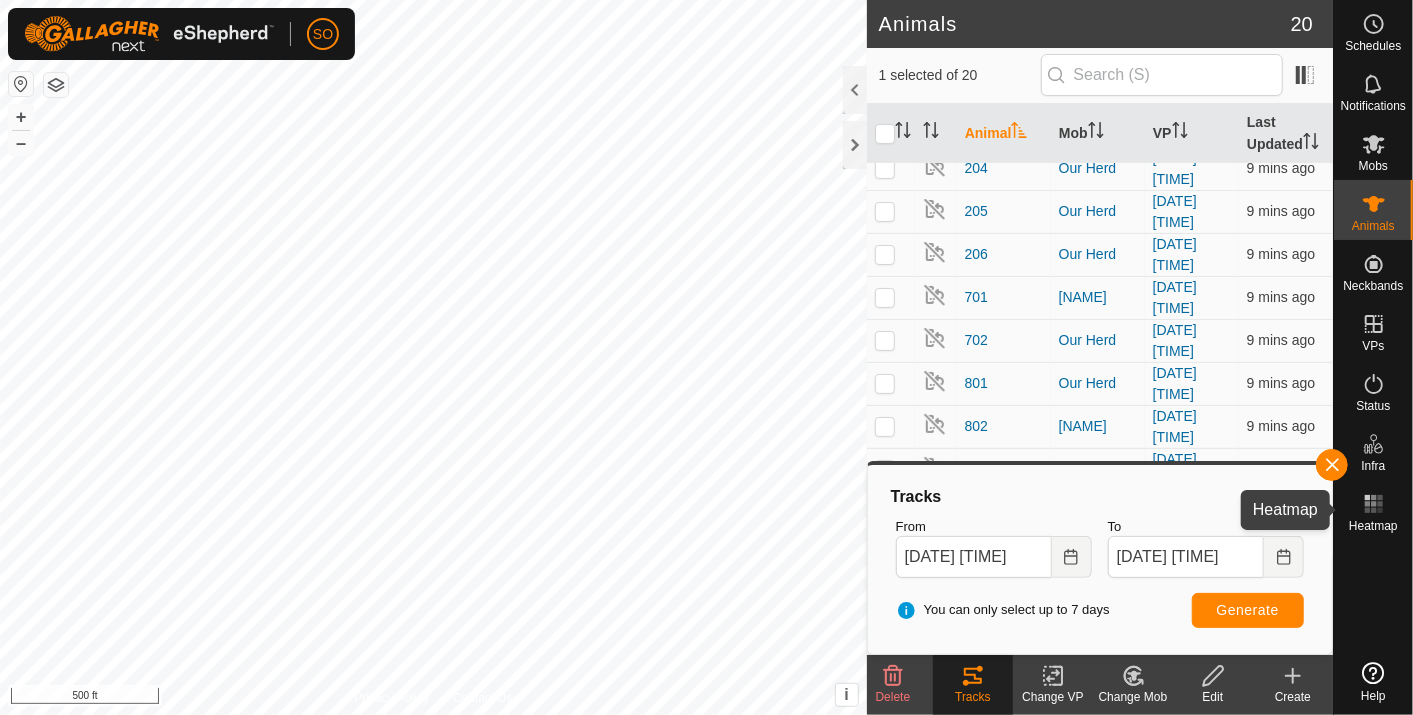 click 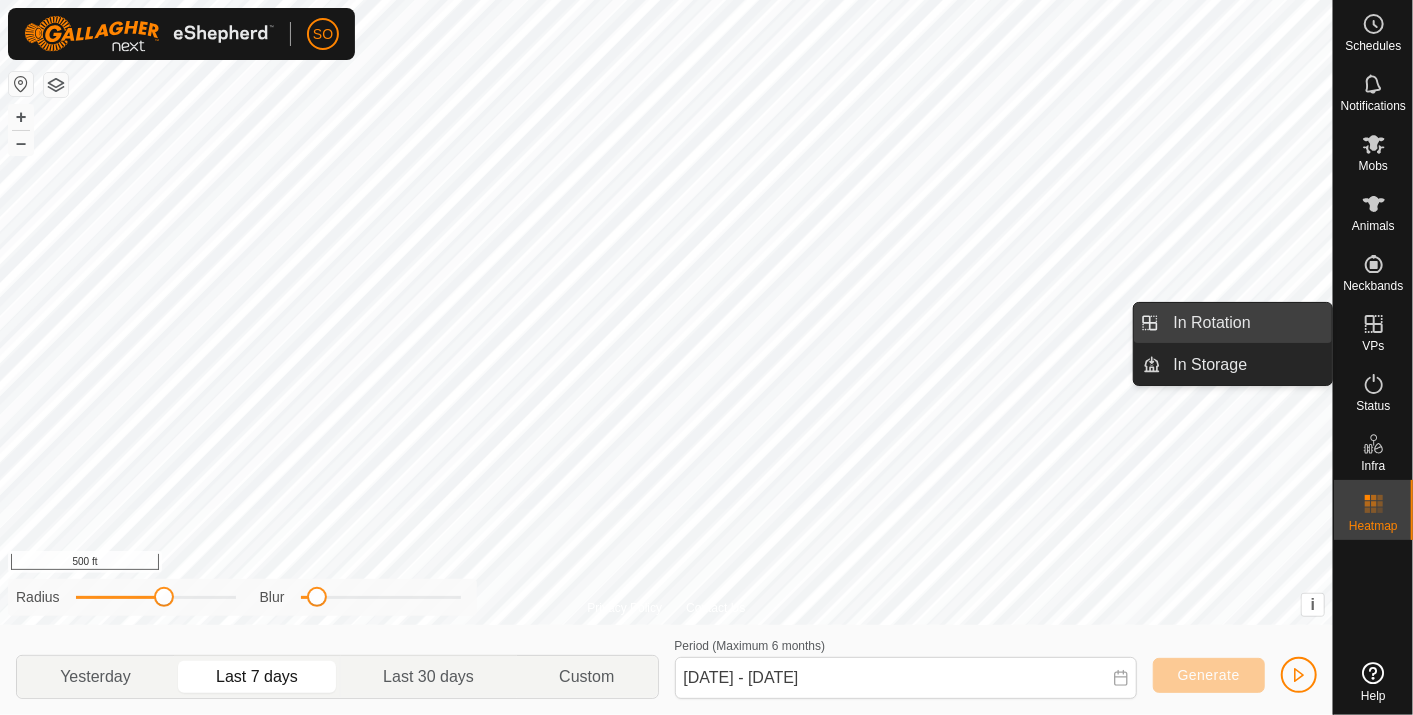 click on "In Rotation" at bounding box center [1247, 323] 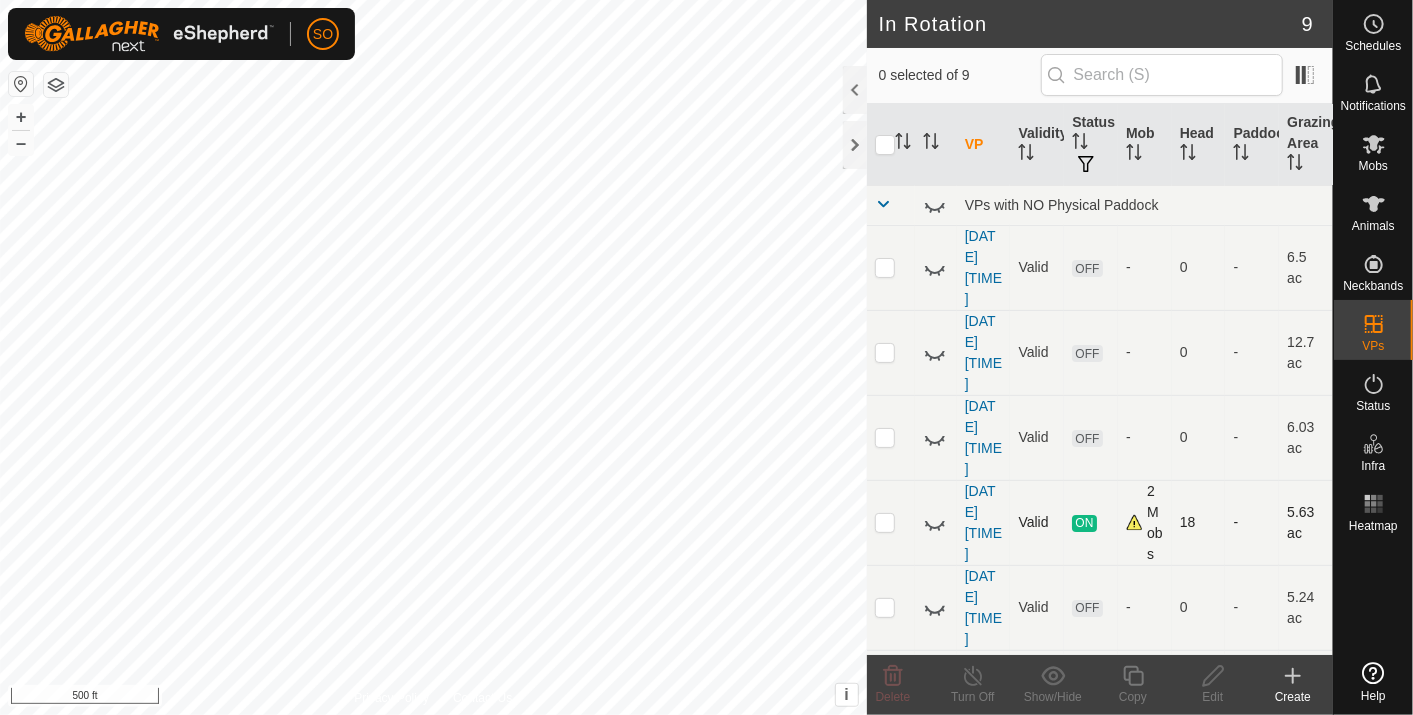 click 